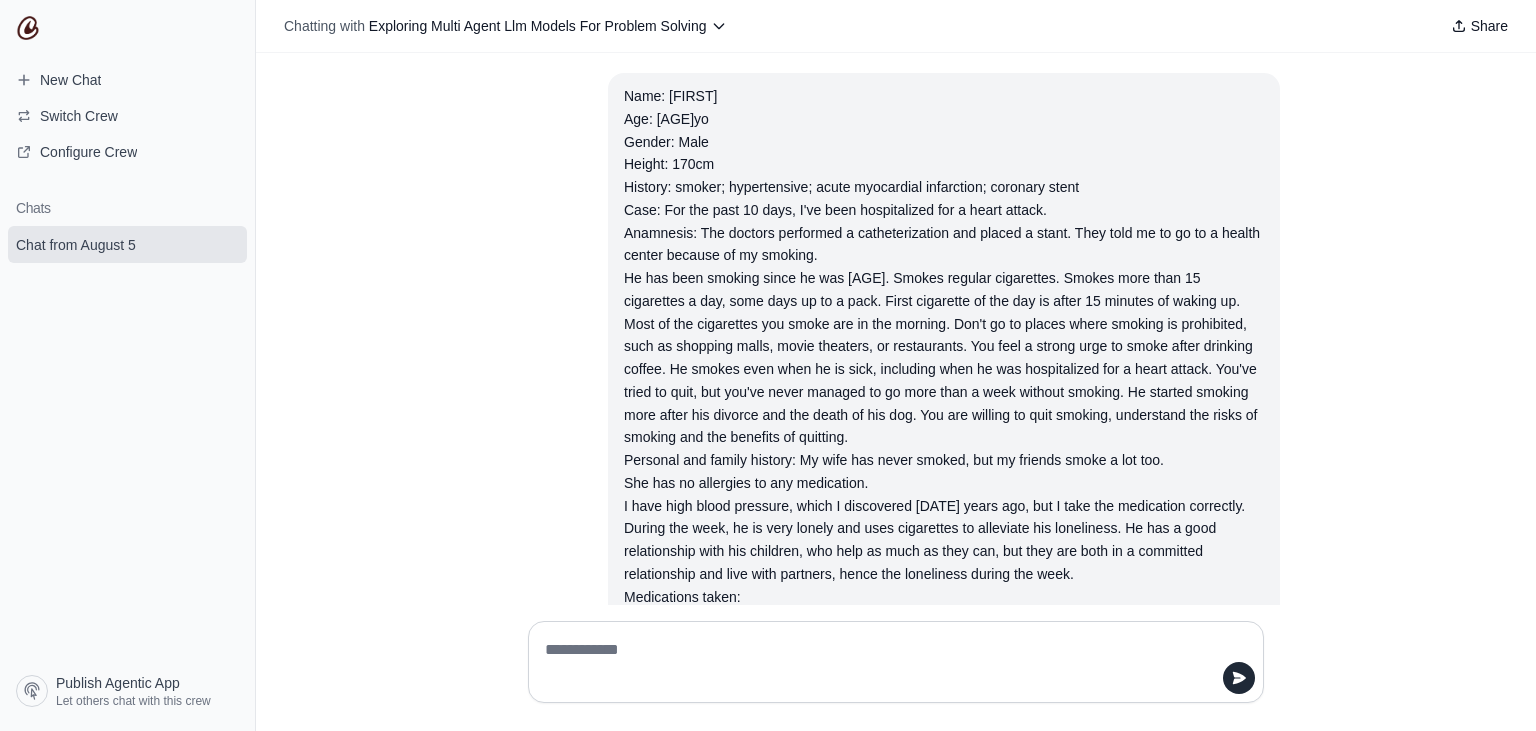 scroll, scrollTop: 0, scrollLeft: 0, axis: both 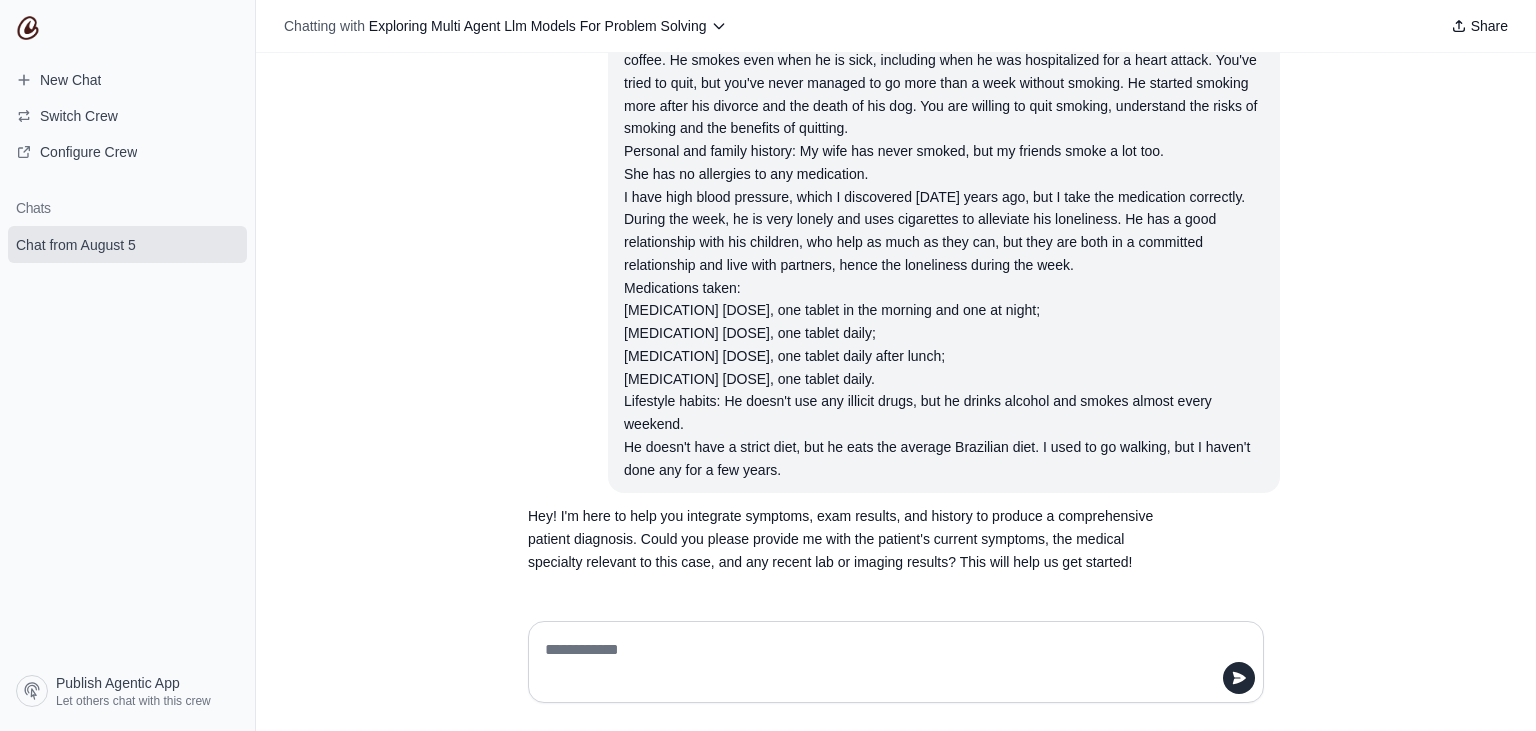 click on "Medications taken:
Enalapril 10mg, one tablet in the morning and one at night;
Clopidrogrel 75mg, one tablet daily;
Aspirin 100mg, one tablet daily after lunch;
Atorvastatin 40mg, one tablet daily." at bounding box center [944, 334] 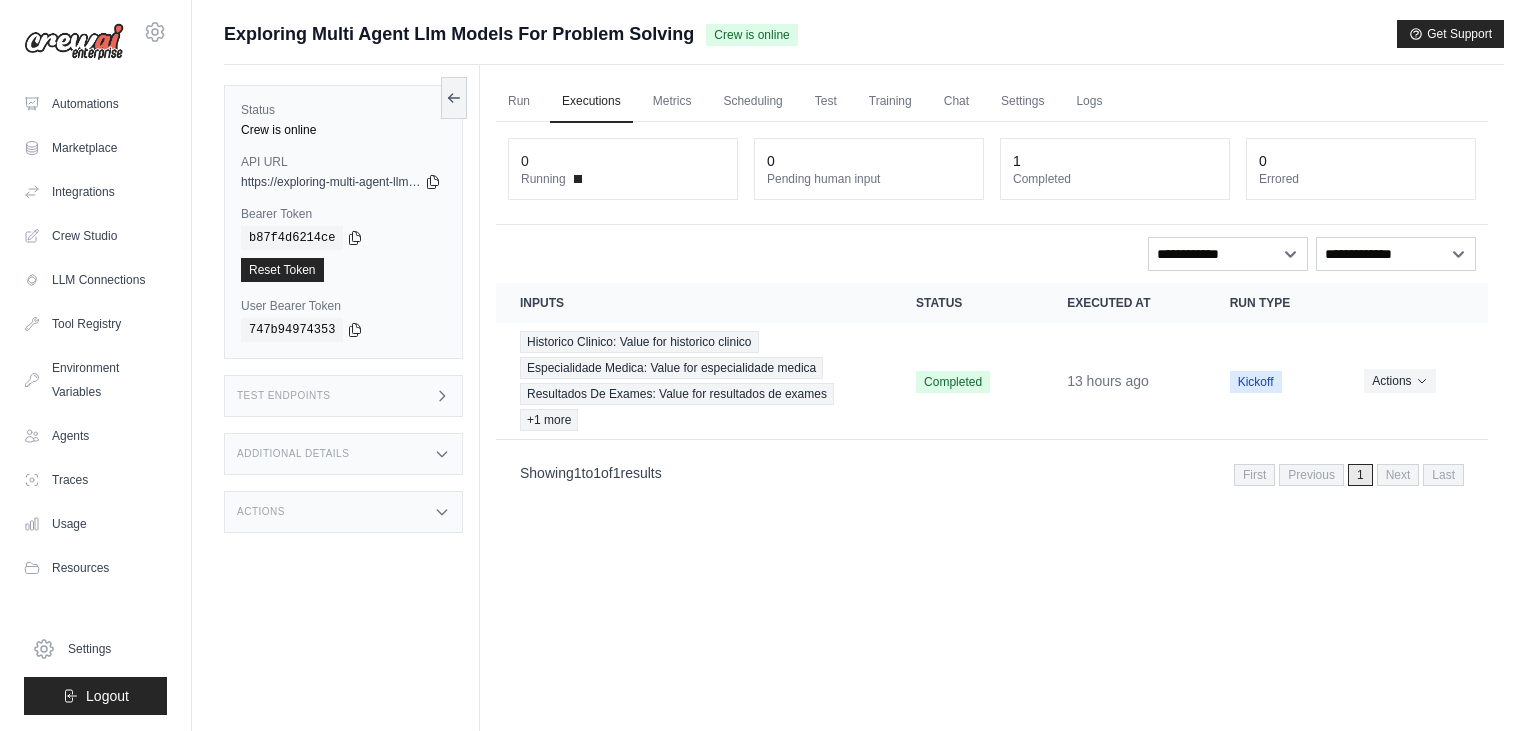 scroll, scrollTop: 0, scrollLeft: 0, axis: both 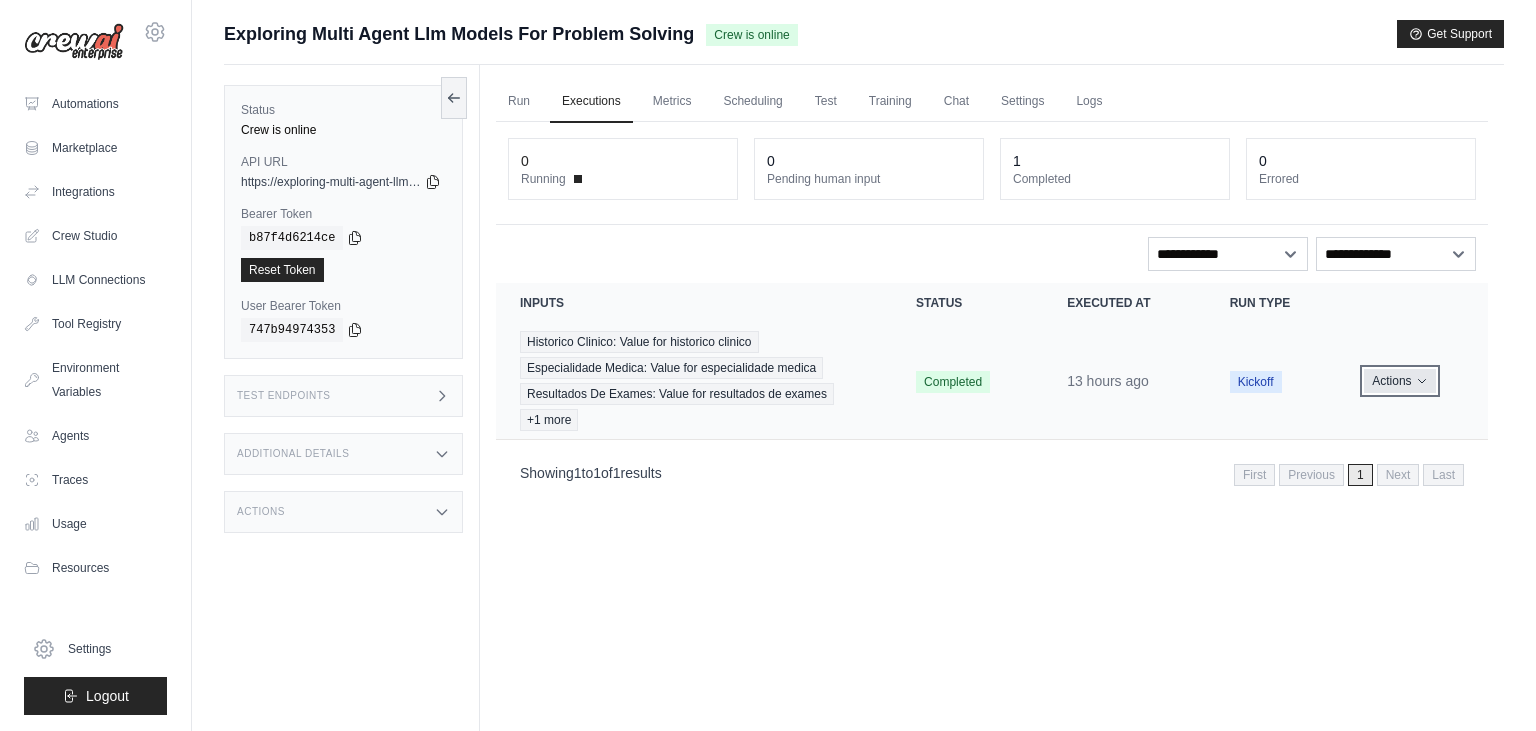 click 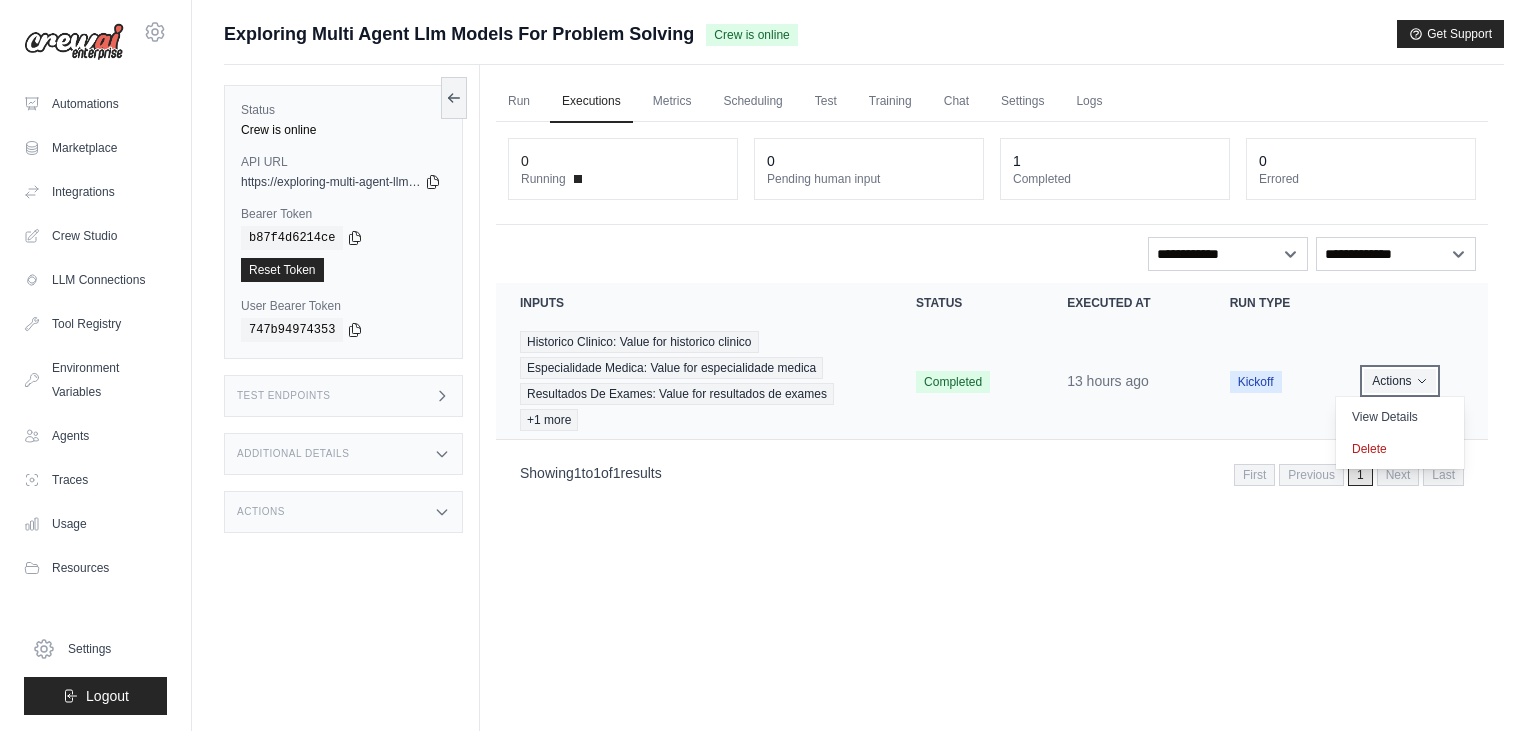 type 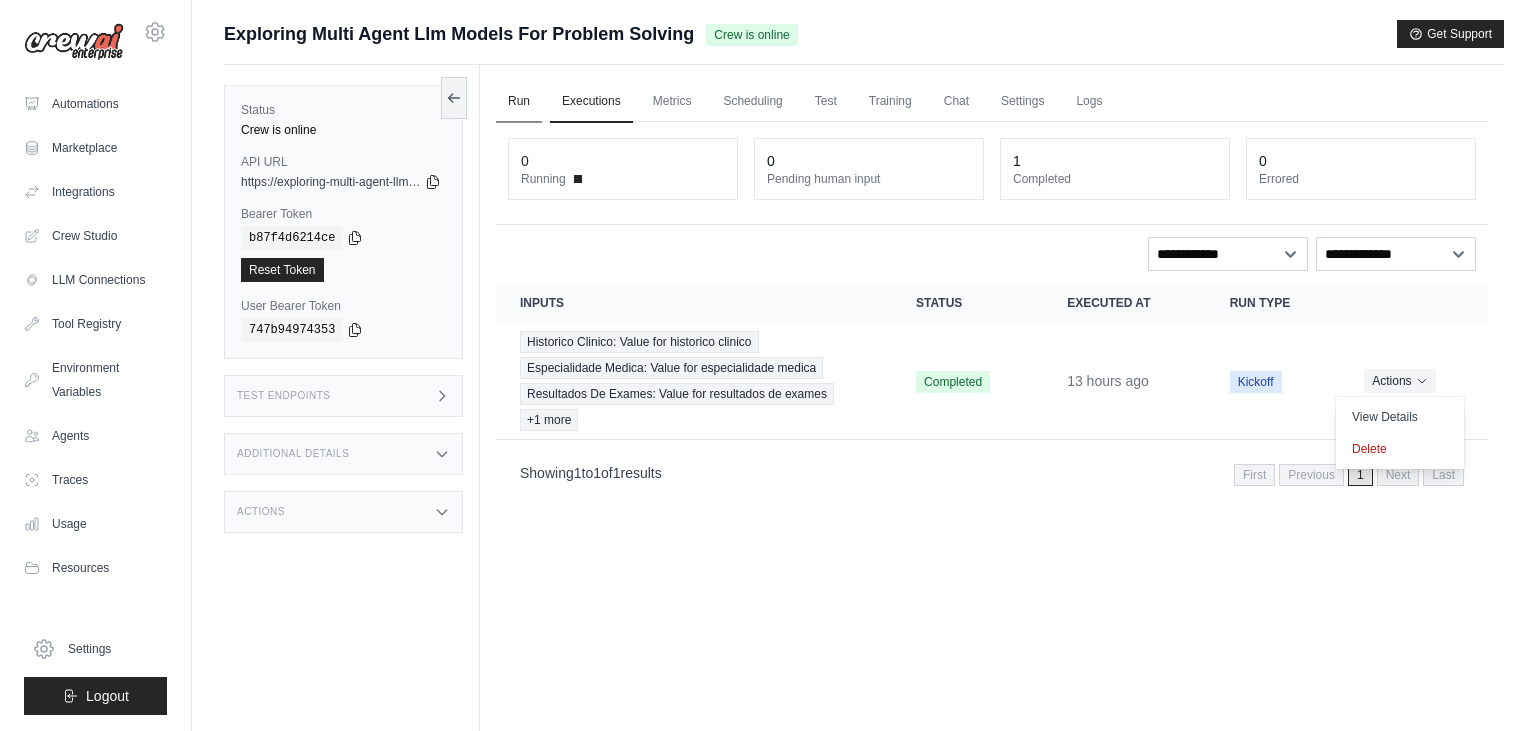 click on "Run" at bounding box center (519, 102) 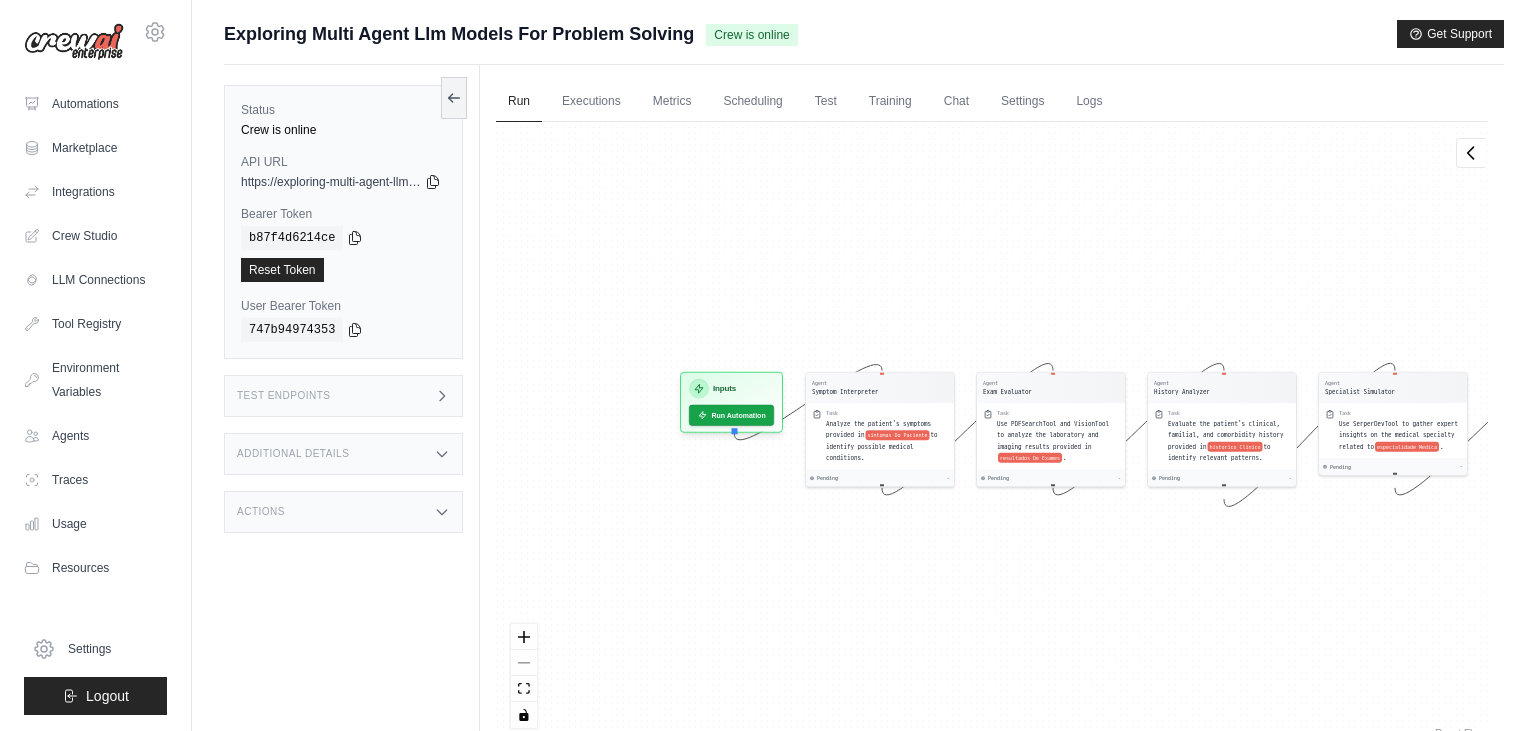 drag, startPoint x: 838, startPoint y: 550, endPoint x: 875, endPoint y: 550, distance: 37 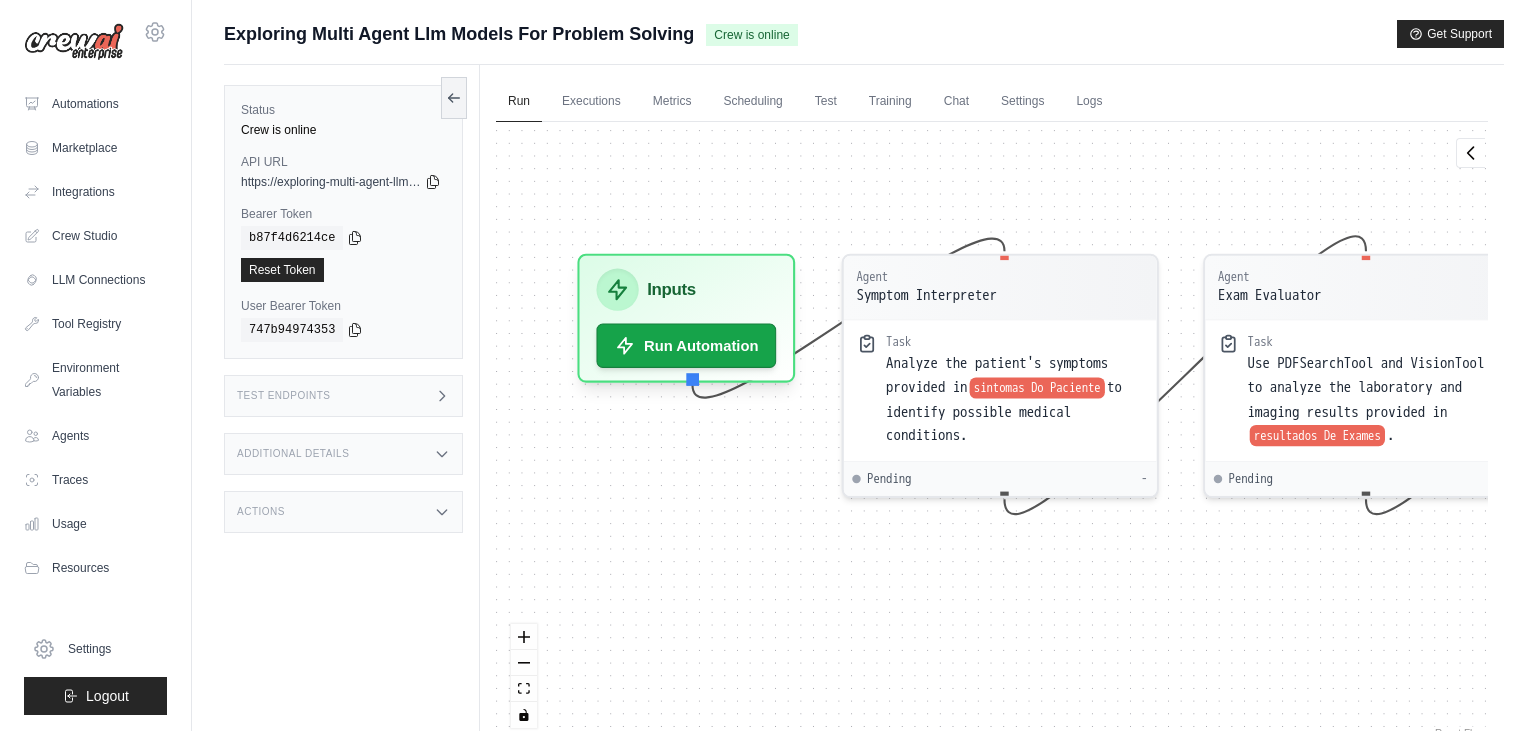 drag, startPoint x: 774, startPoint y: 545, endPoint x: 728, endPoint y: 508, distance: 59.03389 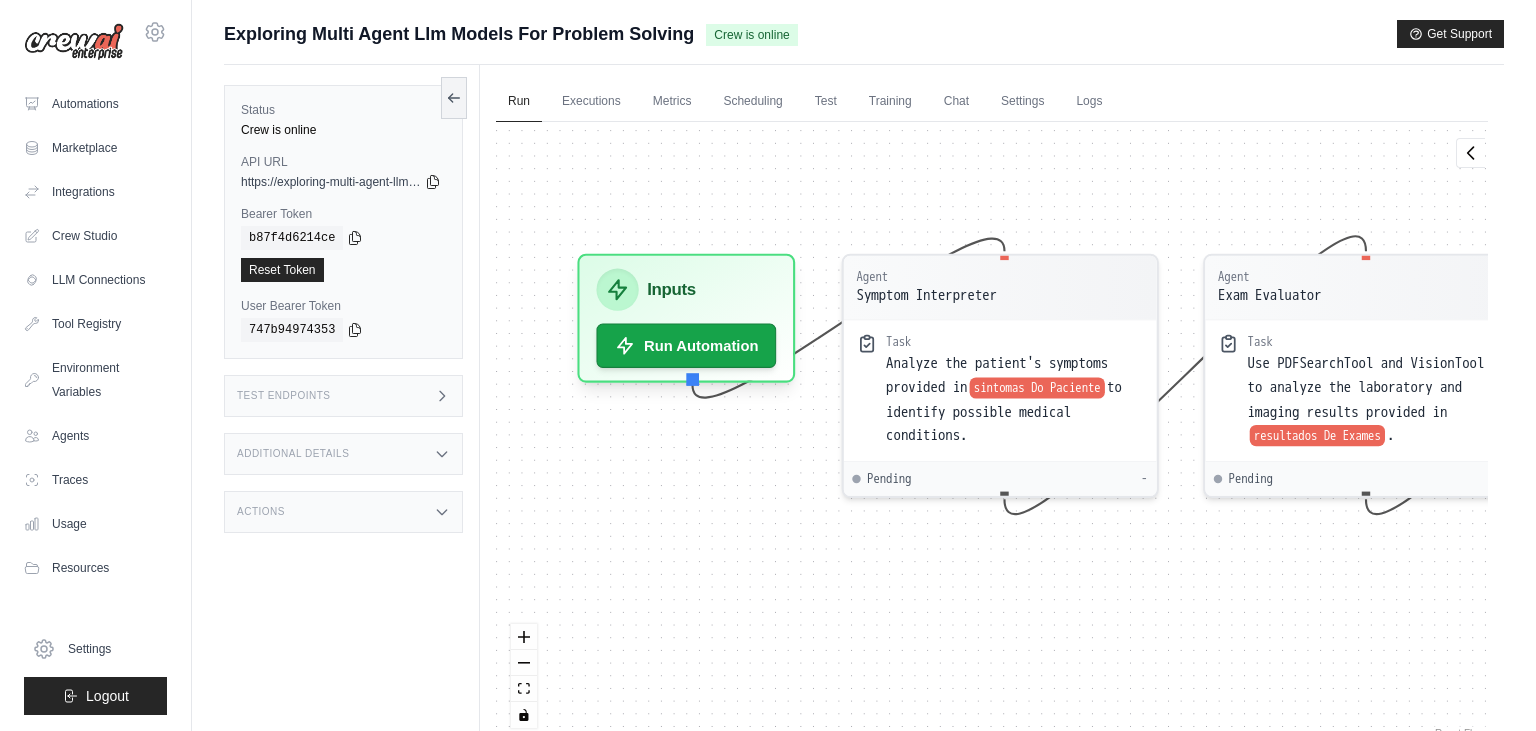 click on "Agent Symptom Interpreter Task Analyze the patient's symptoms provided in  sintomas Do Paciente  to identify possible medical conditions. Pending - Agent Exam Evaluator Task Use PDFSearchTool and VisionTool to analyze the laboratory and imaging results provided in  resultados De Exames . Pending - Agent History Analyzer Task Evaluate the patient's clinical, familial, and comorbidity history provided in  historico Clinico  to identify relevant patterns. Pending - Agent Specialist Simulator Task Use SerperDevTool to gather expert insights on the medical specialty related to  especialidade Medica . Pending - Agent Diagnosis Coordinator Task Compile information from all agents to generate a comprehensive diagnosis for the patient. Pending - Inputs Run Automation Output Status:  Waiting No Result Yet" at bounding box center [992, 432] 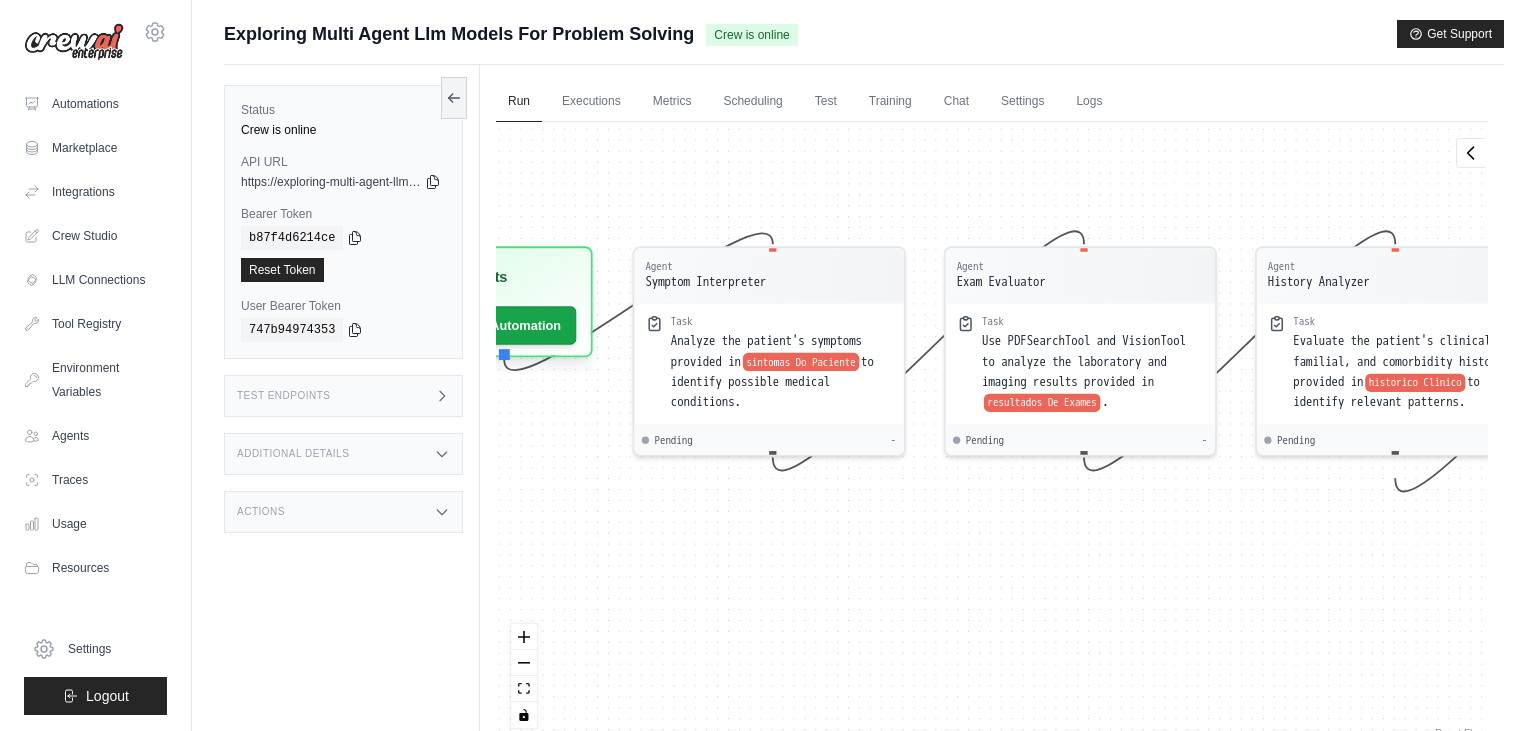 drag, startPoint x: 878, startPoint y: 542, endPoint x: 727, endPoint y: 526, distance: 151.84532 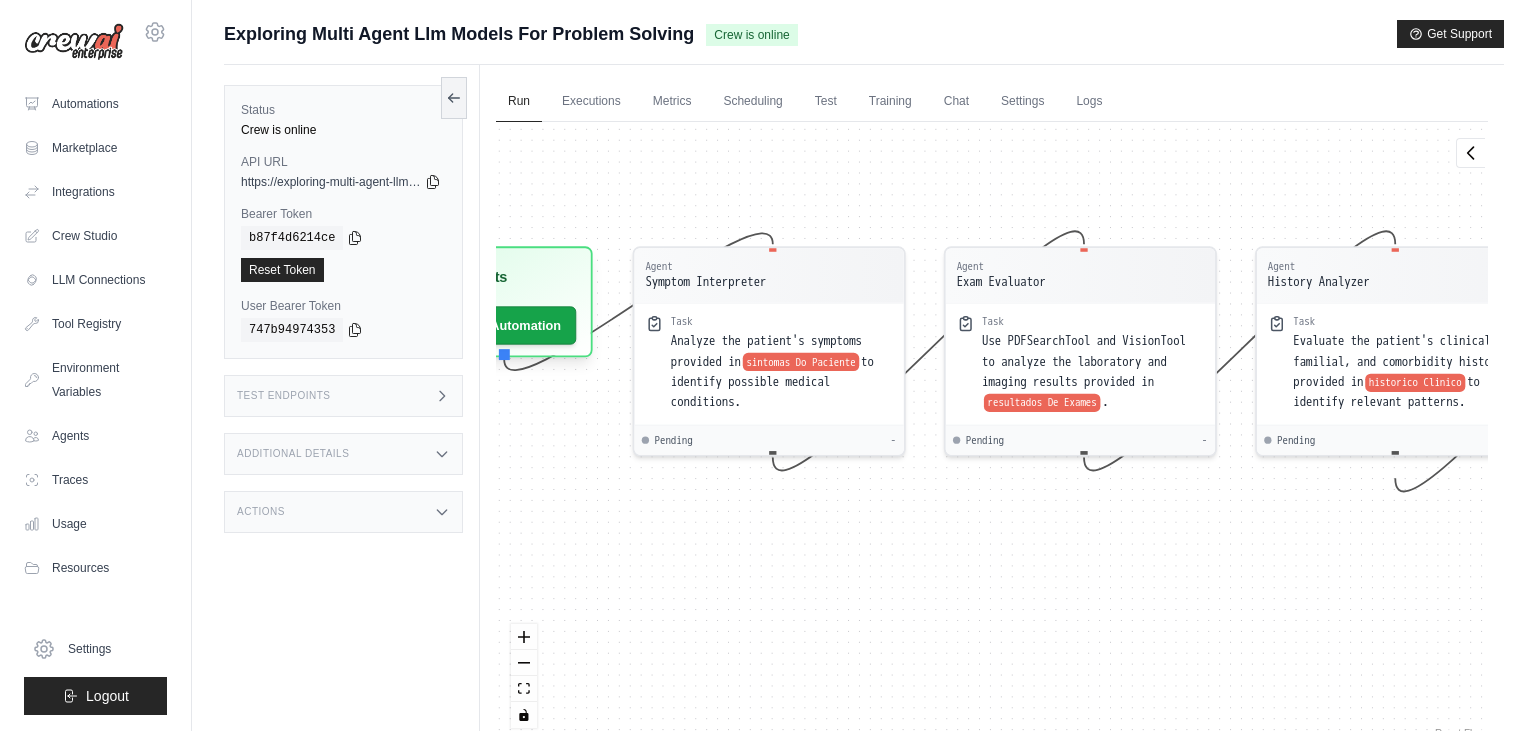click on "Agent Symptom Interpreter Task Analyze the patient's symptoms provided in  sintomas Do Paciente  to identify possible medical conditions. Pending - Agent Exam Evaluator Task Use PDFSearchTool and VisionTool to analyze the laboratory and imaging results provided in  resultados De Exames . Pending - Agent History Analyzer Task Evaluate the patient's clinical, familial, and comorbidity history provided in  historico Clinico  to identify relevant patterns. Pending - Agent Specialist Simulator Task Use SerperDevTool to gather expert insights on the medical specialty related to  especialidade Medica . Pending - Agent Diagnosis Coordinator Task Compile information from all agents to generate a comprehensive diagnosis for the patient. Pending - Inputs Run Automation Output Status:  Waiting No Result Yet" at bounding box center [992, 432] 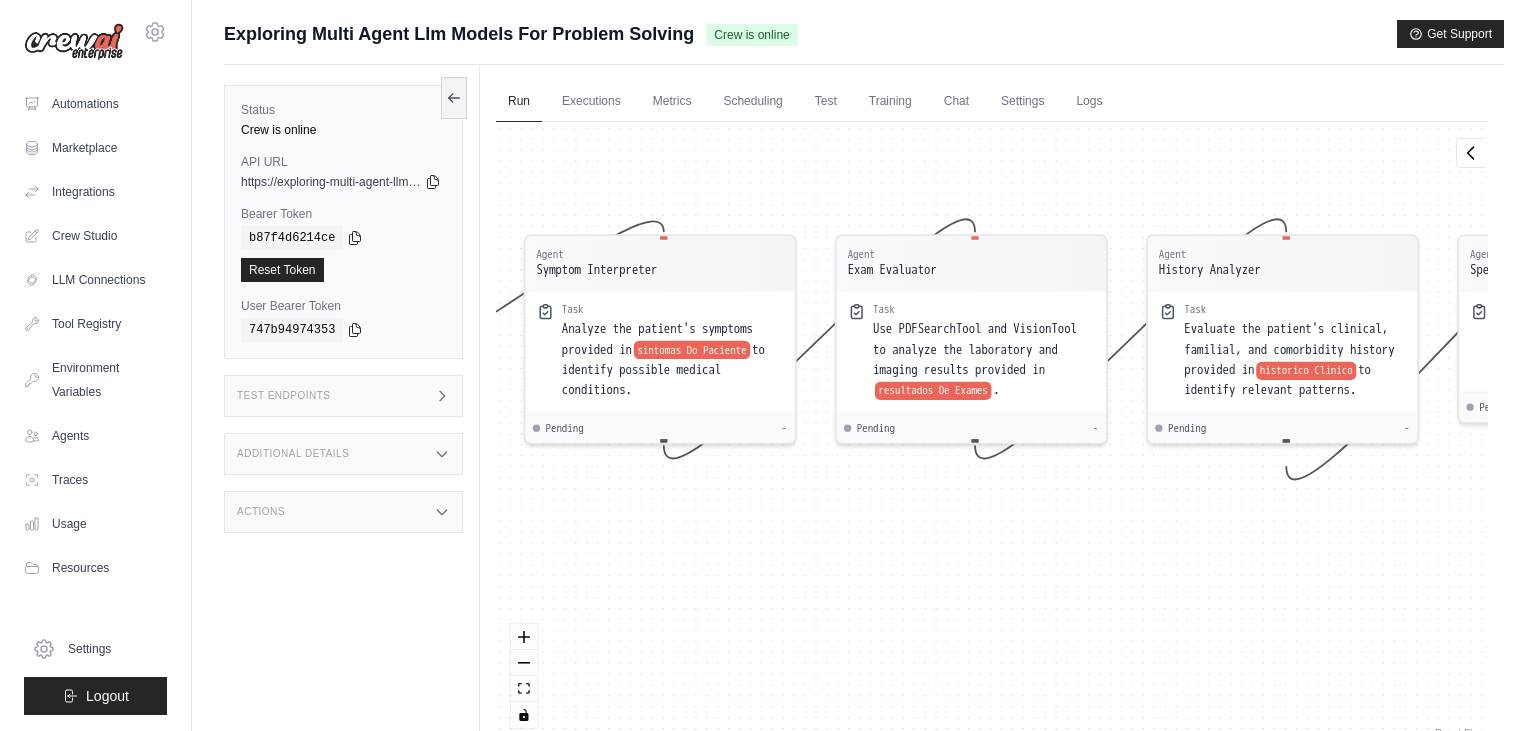 drag, startPoint x: 700, startPoint y: 485, endPoint x: 599, endPoint y: 486, distance: 101.00495 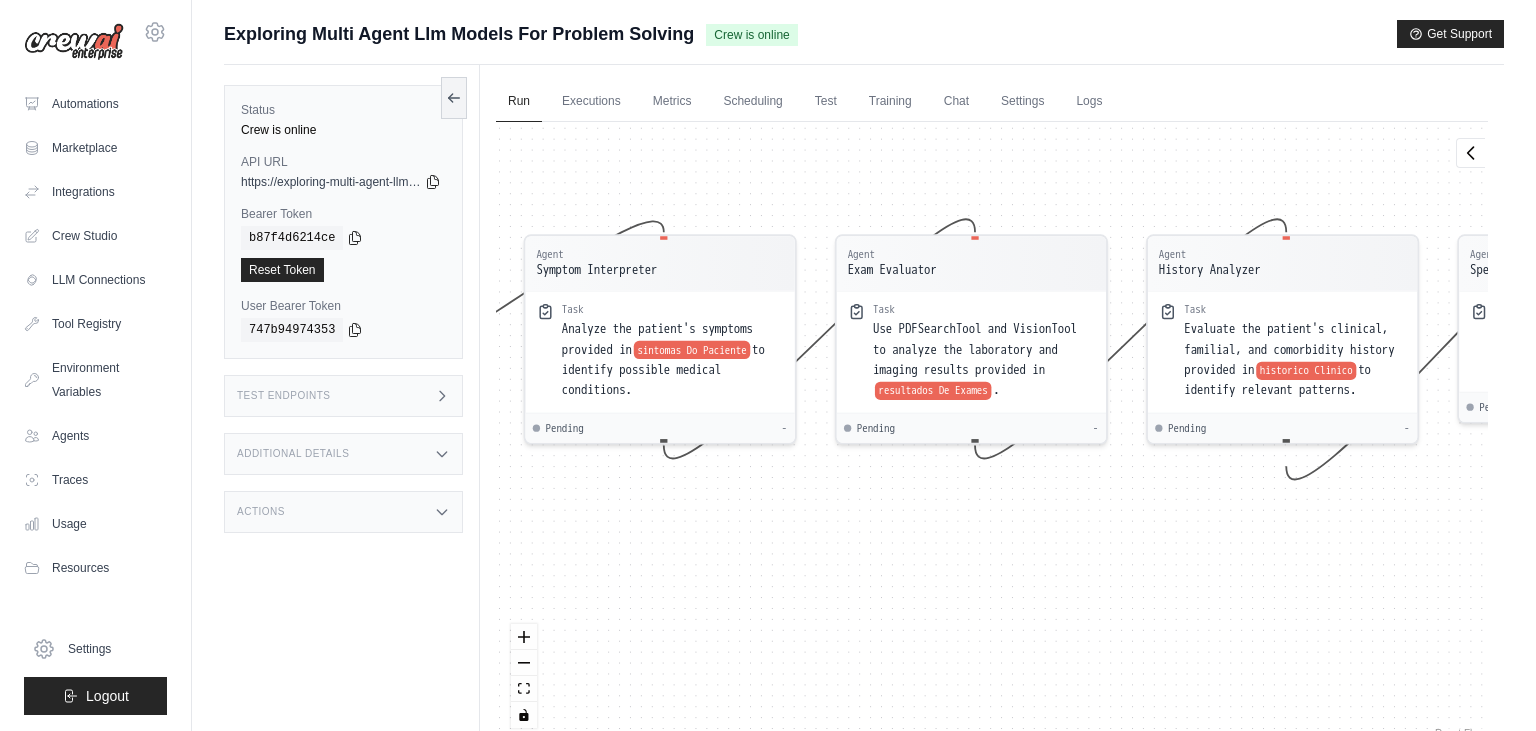 click on "Agent Symptom Interpreter Task Analyze the patient's symptoms provided in  sintomas Do Paciente  to identify possible medical conditions. Pending - Agent Exam Evaluator Task Use PDFSearchTool and VisionTool to analyze the laboratory and imaging results provided in  resultados De Exames . Pending - Agent History Analyzer Task Evaluate the patient's clinical, familial, and comorbidity history provided in  historico Clinico  to identify relevant patterns. Pending - Agent Specialist Simulator Task Use SerperDevTool to gather expert insights on the medical specialty related to  especialidade Medica . Pending - Agent Diagnosis Coordinator Task Compile information from all agents to generate a comprehensive diagnosis for the patient. Pending - Inputs Run Automation Output Status:  Waiting No Result Yet" at bounding box center (992, 432) 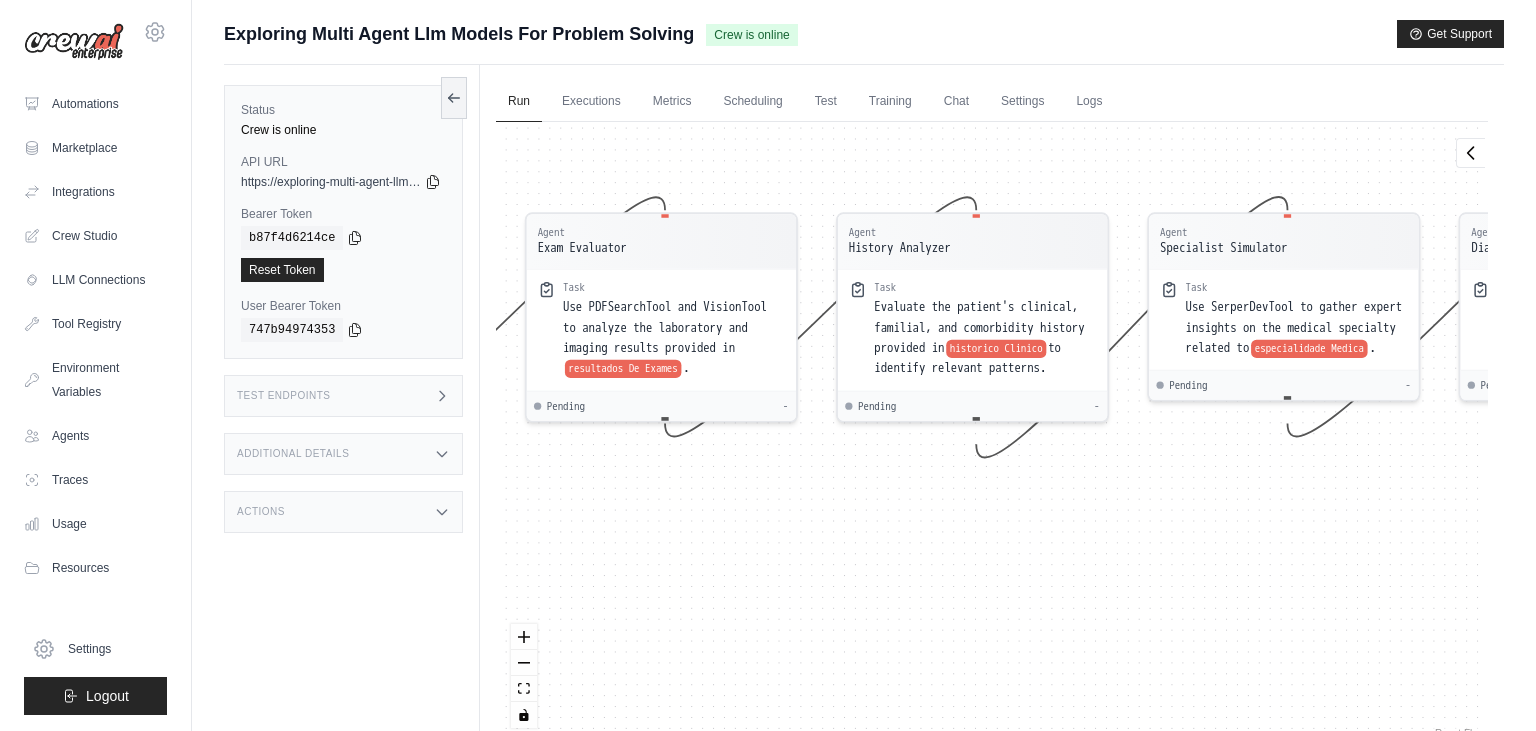 drag, startPoint x: 688, startPoint y: 491, endPoint x: 510, endPoint y: 463, distance: 180.1888 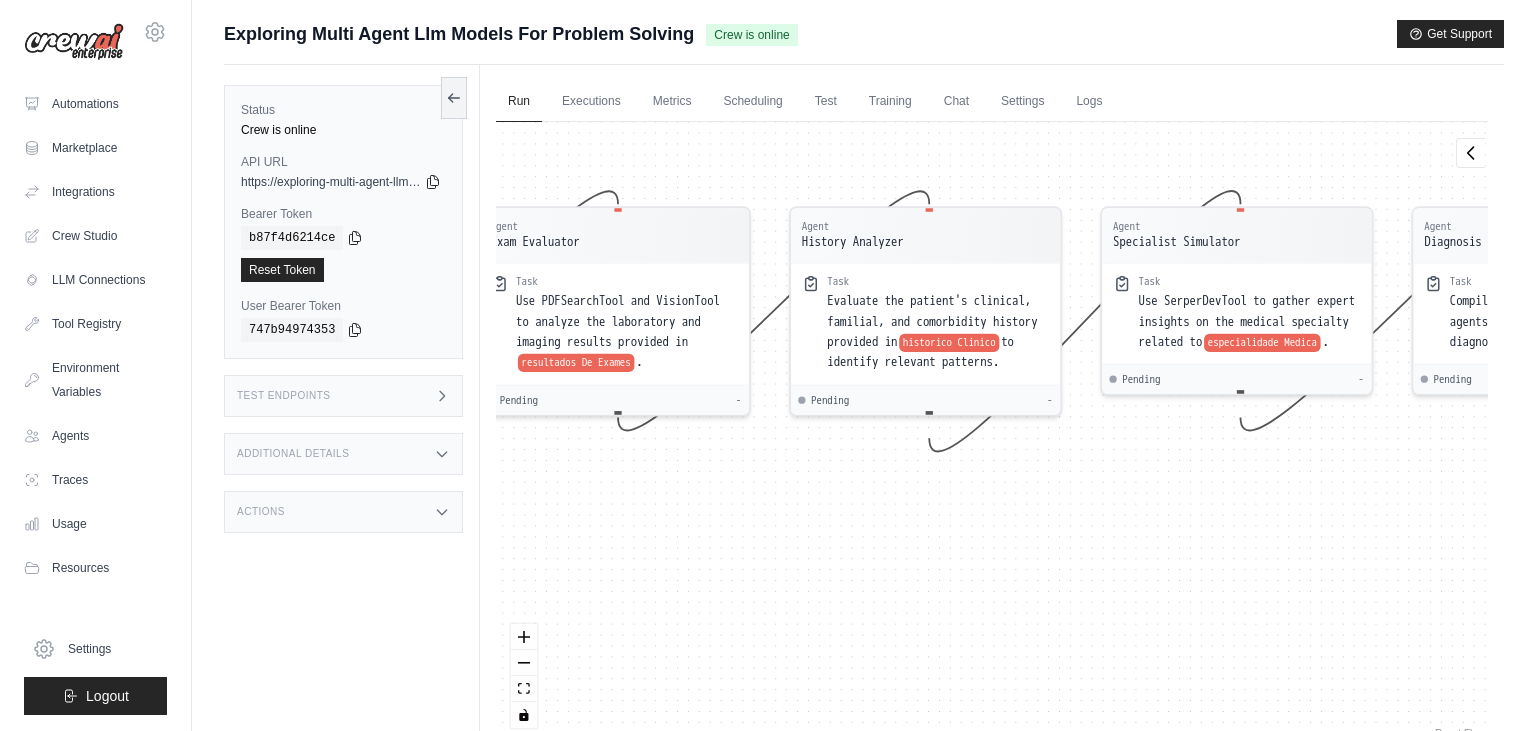 drag, startPoint x: 856, startPoint y: 490, endPoint x: 622, endPoint y: 490, distance: 234 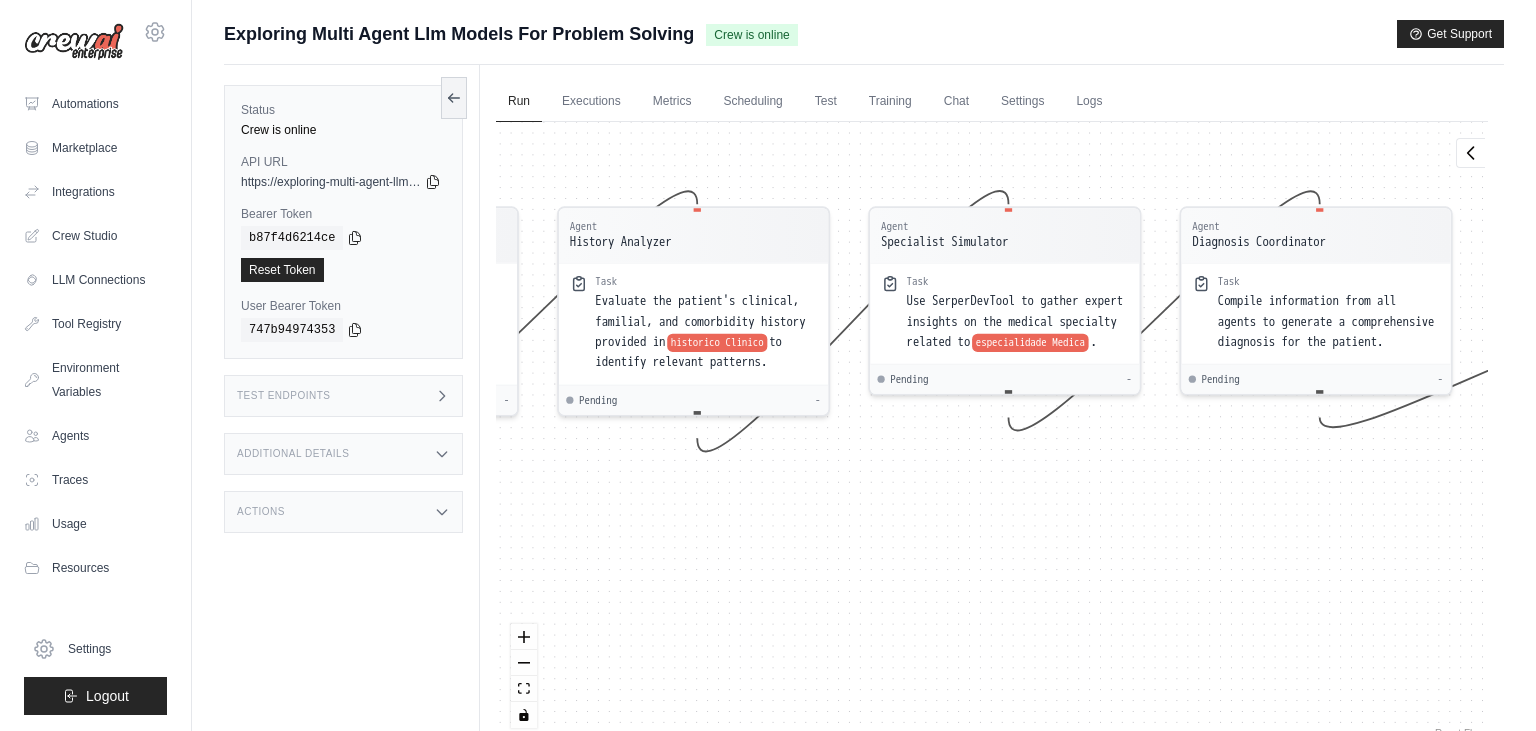 click on "Agent Symptom Interpreter Task Analyze the patient's symptoms provided in  sintomas Do Paciente  to identify possible medical conditions. Pending - Agent Exam Evaluator Task Use PDFSearchTool and VisionTool to analyze the laboratory and imaging results provided in  resultados De Exames . Pending - Agent History Analyzer Task Evaluate the patient's clinical, familial, and comorbidity history provided in  historico Clinico  to identify relevant patterns. Pending - Agent Specialist Simulator Task Use SerperDevTool to gather expert insights on the medical specialty related to  especialidade Medica . Pending - Agent Diagnosis Coordinator Task Compile information from all agents to generate a comprehensive diagnosis for the patient. Pending - Inputs Run Automation Output Status:  Waiting No Result Yet" at bounding box center (992, 432) 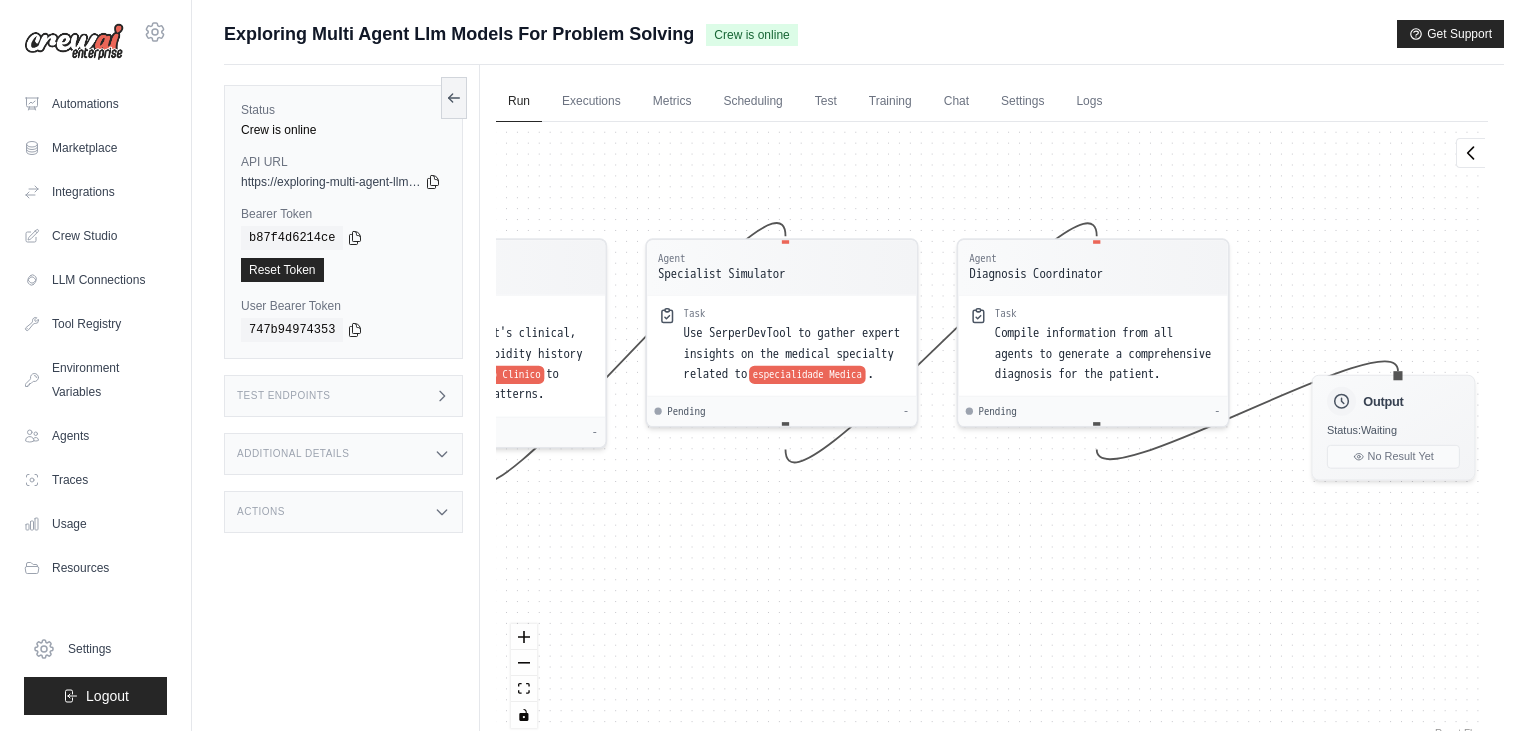 click on "Agent Symptom Interpreter Task Analyze the patient's symptoms provided in  sintomas Do Paciente  to identify possible medical conditions. Pending - Agent Exam Evaluator Task Use PDFSearchTool and VisionTool to analyze the laboratory and imaging results provided in  resultados De Exames . Pending - Agent History Analyzer Task Evaluate the patient's clinical, familial, and comorbidity history provided in  historico Clinico  to identify relevant patterns. Pending - Agent Specialist Simulator Task Use SerperDevTool to gather expert insights on the medical specialty related to  especialidade Medica . Pending - Agent Diagnosis Coordinator Task Compile information from all agents to generate a comprehensive diagnosis for the patient. Pending - Inputs Run Automation Output Status:  Waiting No Result Yet" at bounding box center (992, 432) 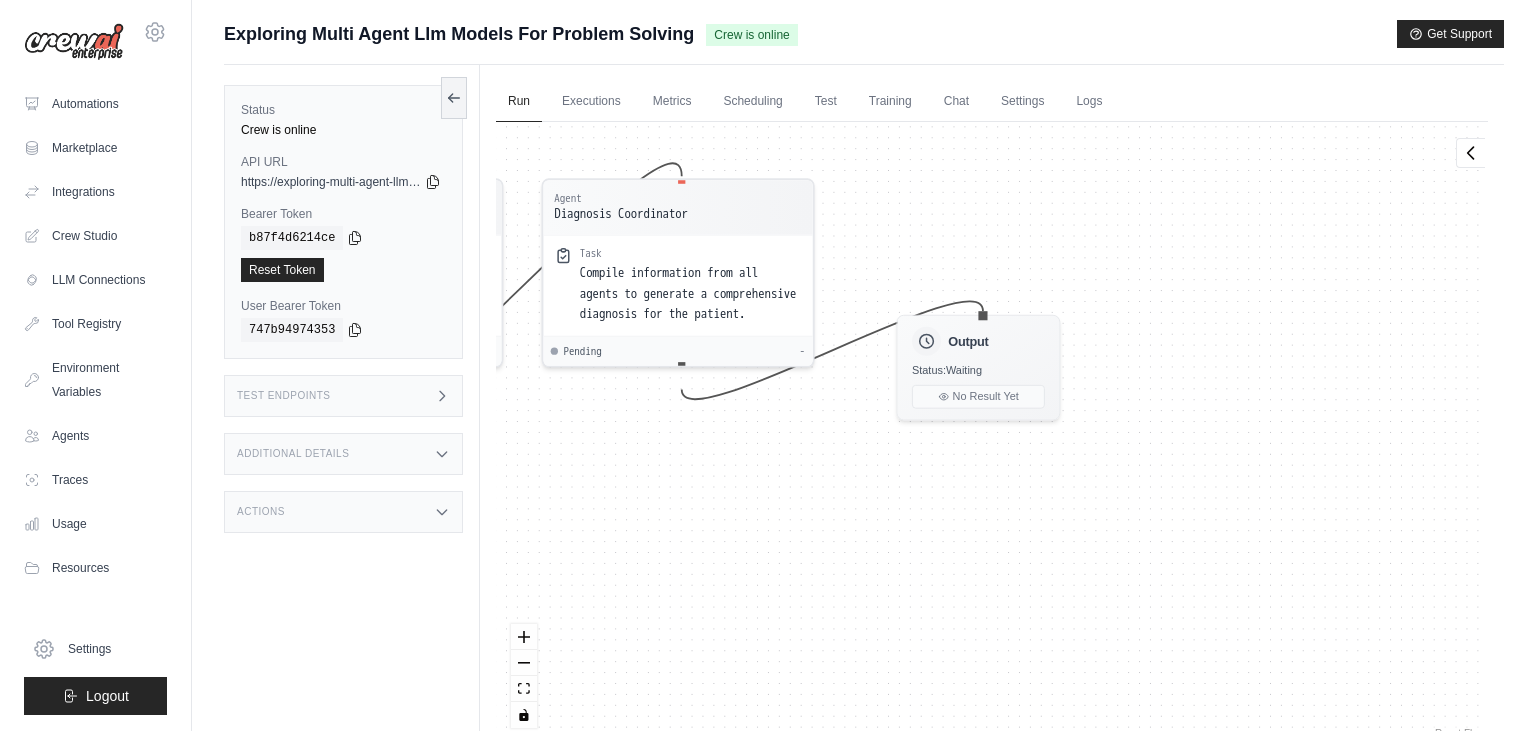 click on "Agent Symptom Interpreter Task Analyze the patient's symptoms provided in  sintomas Do Paciente  to identify possible medical conditions. Pending - Agent Exam Evaluator Task Use PDFSearchTool and VisionTool to analyze the laboratory and imaging results provided in  resultados De Exames . Pending - Agent History Analyzer Task Evaluate the patient's clinical, familial, and comorbidity history provided in  historico Clinico  to identify relevant patterns. Pending - Agent Specialist Simulator Task Use SerperDevTool to gather expert insights on the medical specialty related to  especialidade Medica . Pending - Agent Diagnosis Coordinator Task Compile information from all agents to generate a comprehensive diagnosis for the patient. Pending - Inputs Run Automation Output Status:  Waiting No Result Yet" at bounding box center (992, 432) 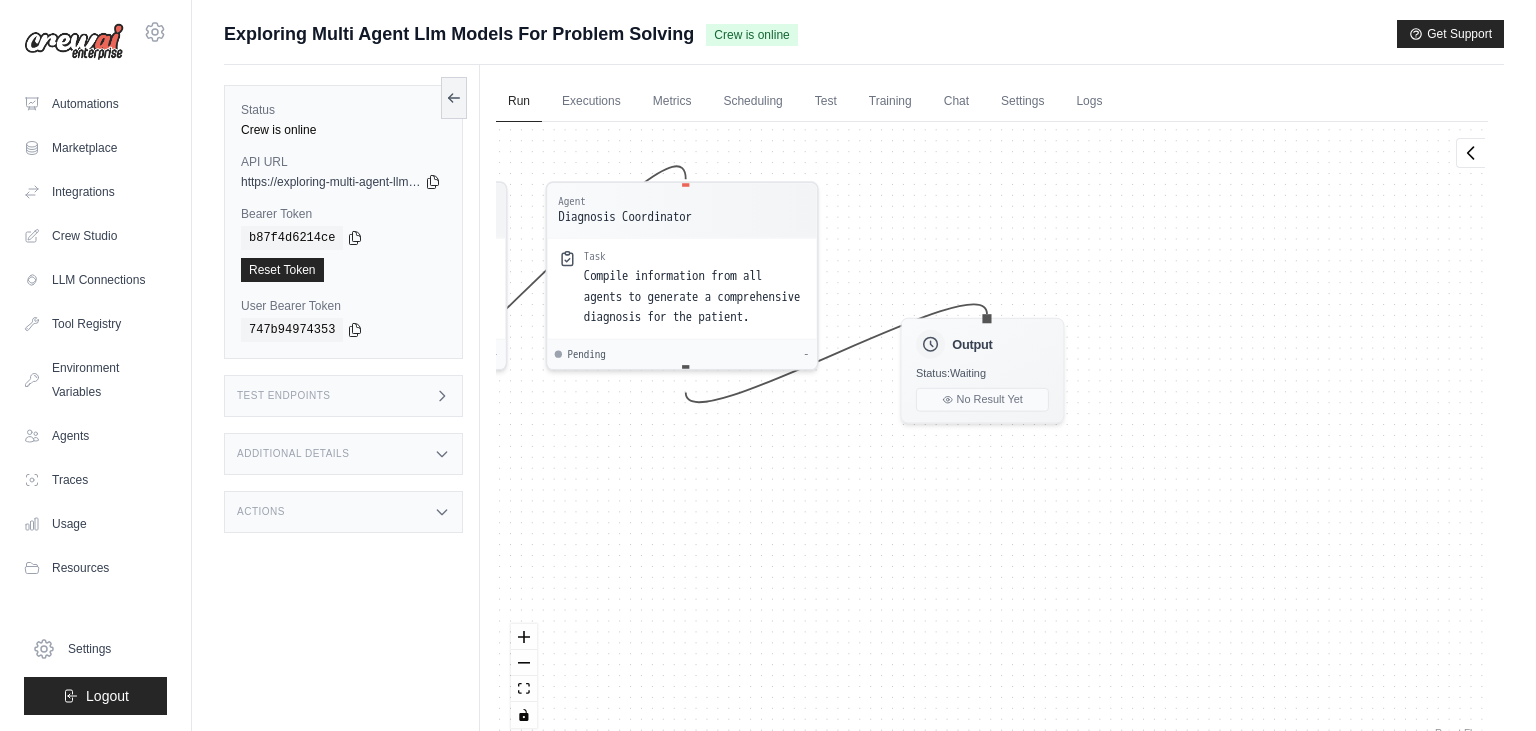 drag, startPoint x: 650, startPoint y: 546, endPoint x: 1144, endPoint y: 532, distance: 494.19833 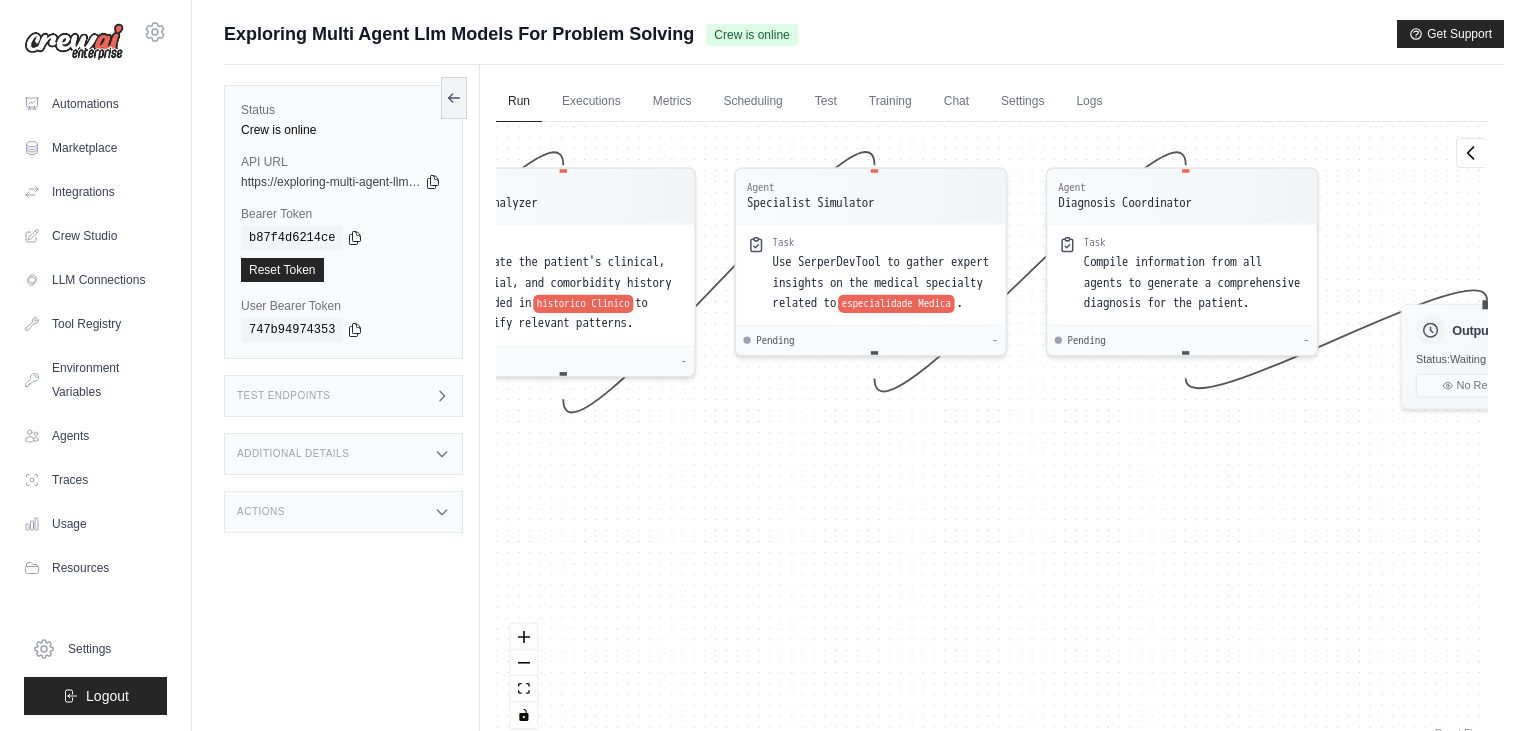 drag, startPoint x: 1092, startPoint y: 506, endPoint x: 1118, endPoint y: 506, distance: 26 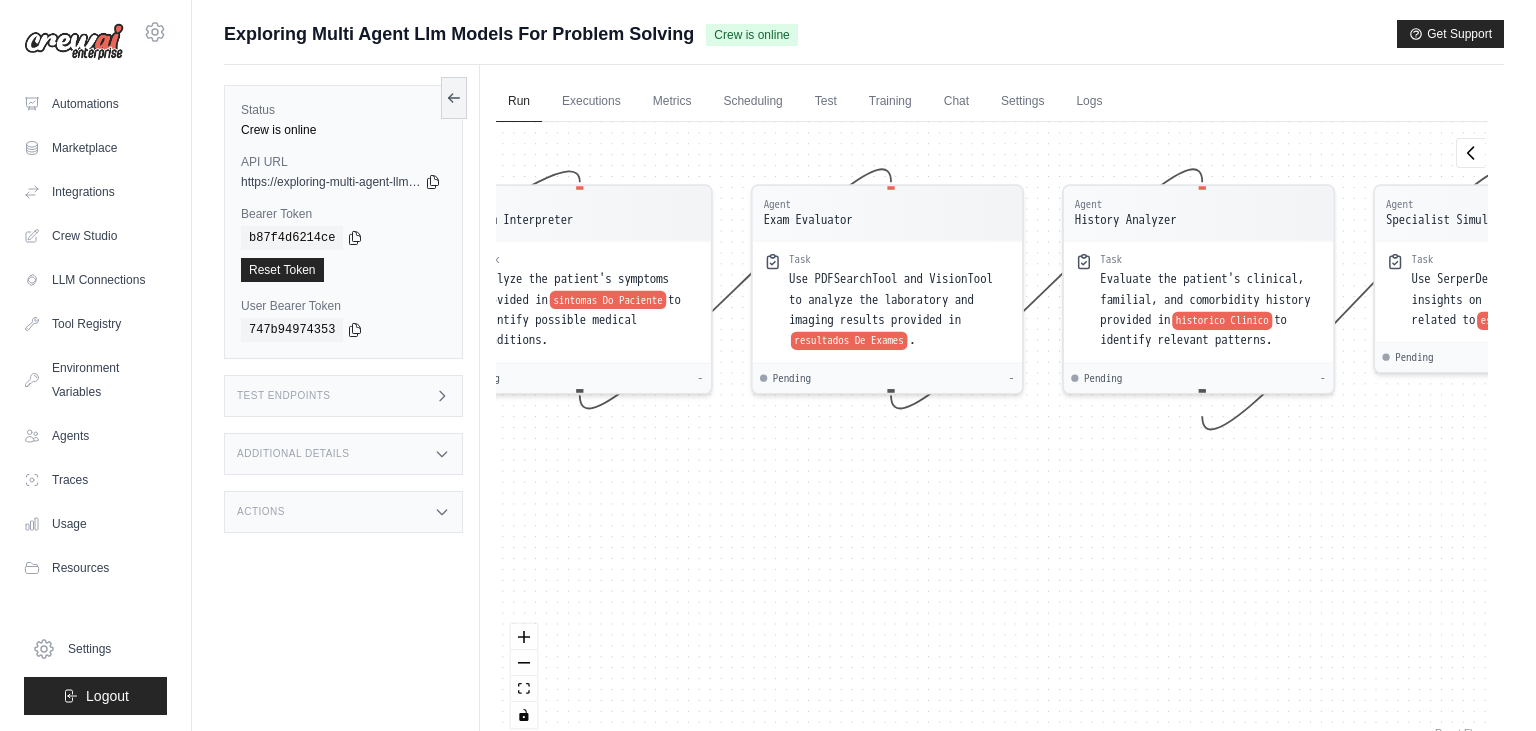 drag, startPoint x: 898, startPoint y: 510, endPoint x: 930, endPoint y: 503, distance: 32.75668 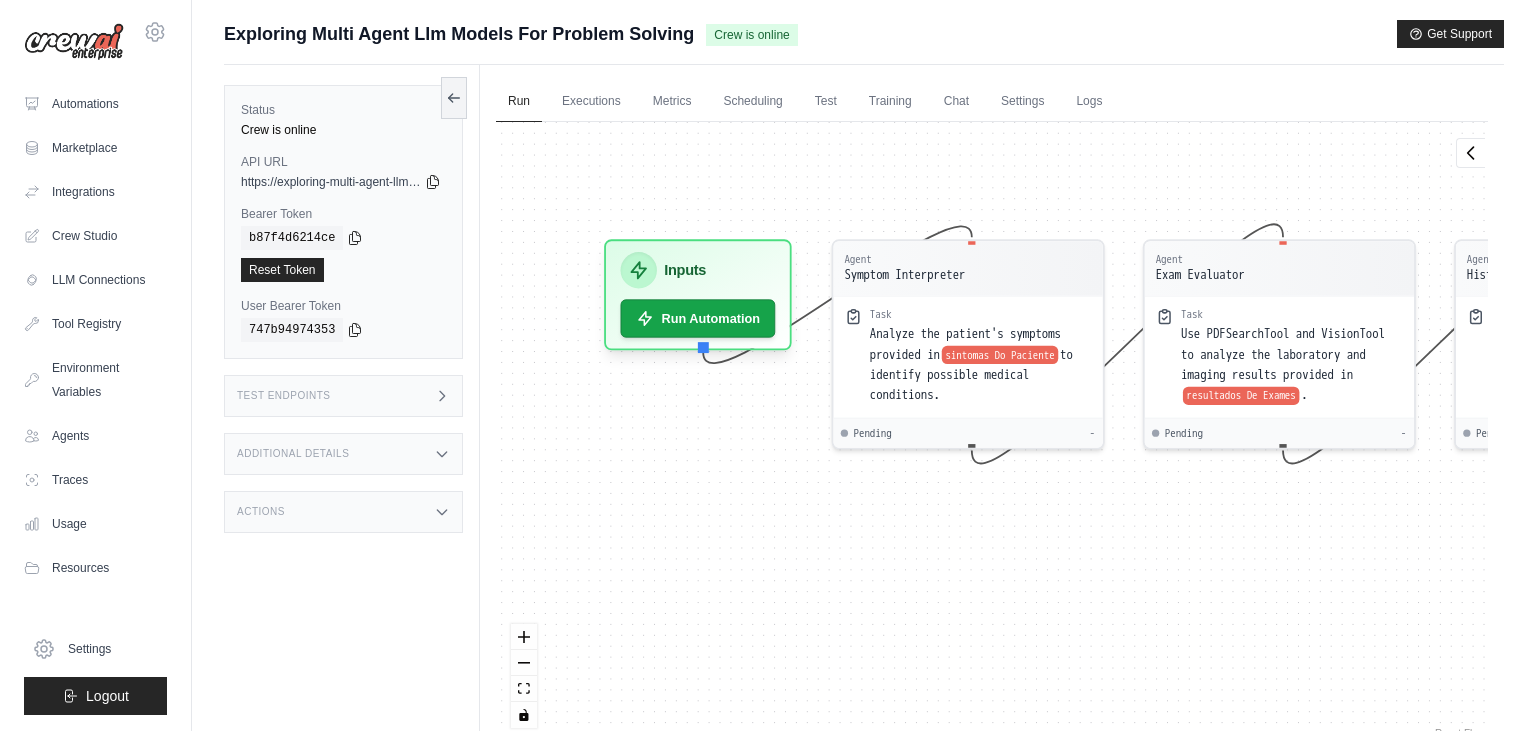 drag, startPoint x: 842, startPoint y: 514, endPoint x: 662, endPoint y: 554, distance: 184.39088 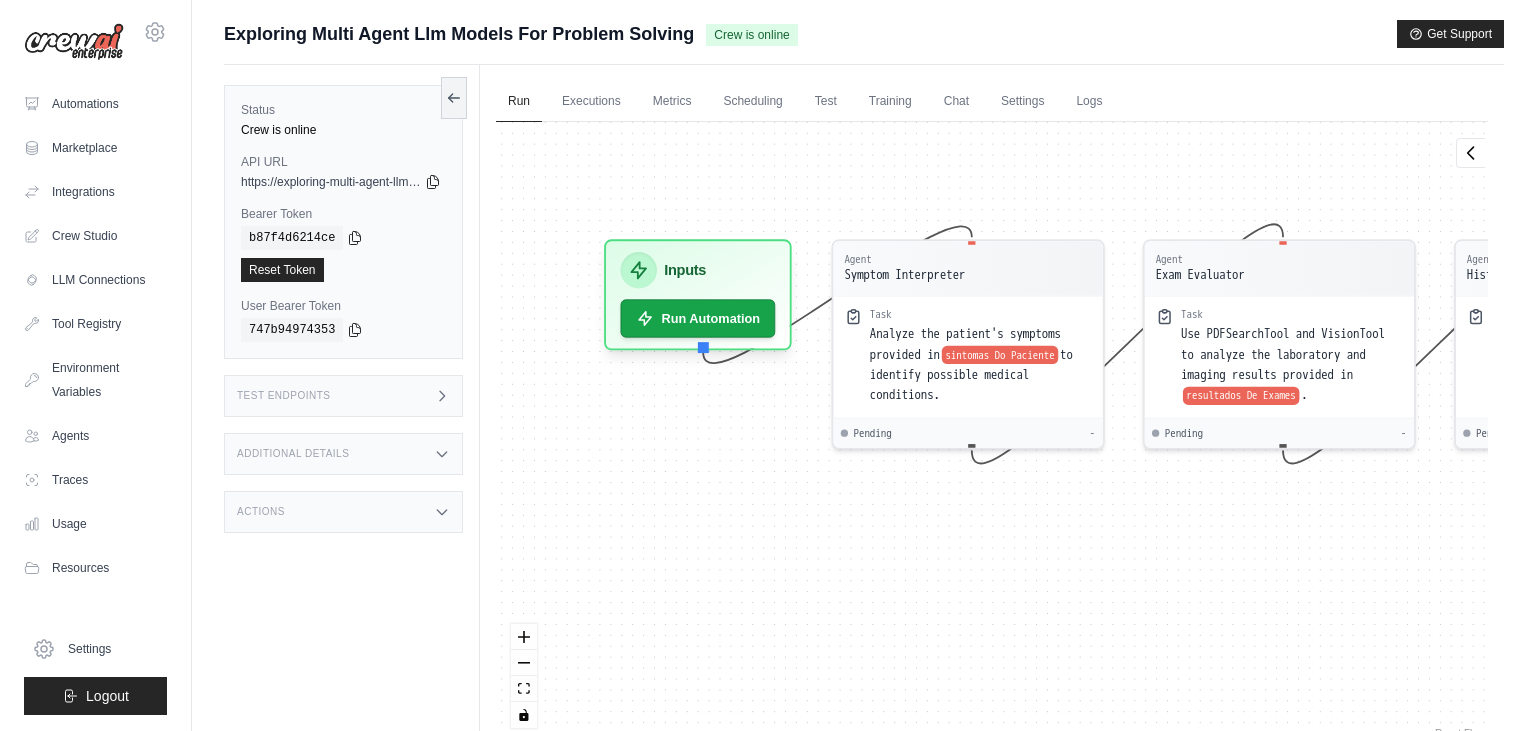 click on "Agent Symptom Interpreter Task Analyze the patient's symptoms provided in  sintomas Do Paciente  to identify possible medical conditions. Pending - Agent Exam Evaluator Task Use PDFSearchTool and VisionTool to analyze the laboratory and imaging results provided in  resultados De Exames . Pending - Agent History Analyzer Task Evaluate the patient's clinical, familial, and comorbidity history provided in  historico Clinico  to identify relevant patterns. Pending - Agent Specialist Simulator Task Use SerperDevTool to gather expert insights on the medical specialty related to  especialidade Medica . Pending - Agent Diagnosis Coordinator Task Compile information from all agents to generate a comprehensive diagnosis for the patient. Pending - Inputs Run Automation Output Status:  Waiting No Result Yet" at bounding box center (992, 432) 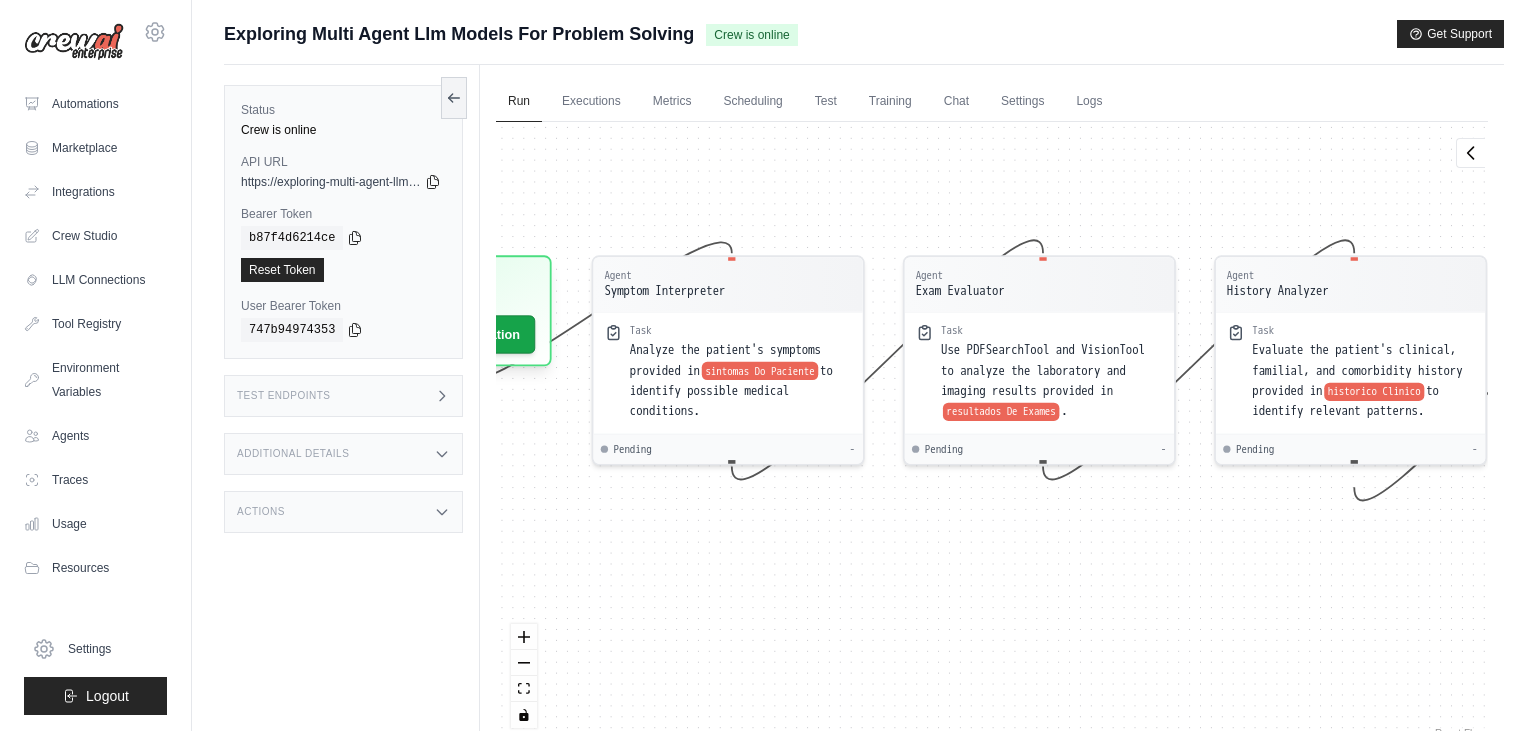 drag, startPoint x: 867, startPoint y: 522, endPoint x: 736, endPoint y: 505, distance: 132.09845 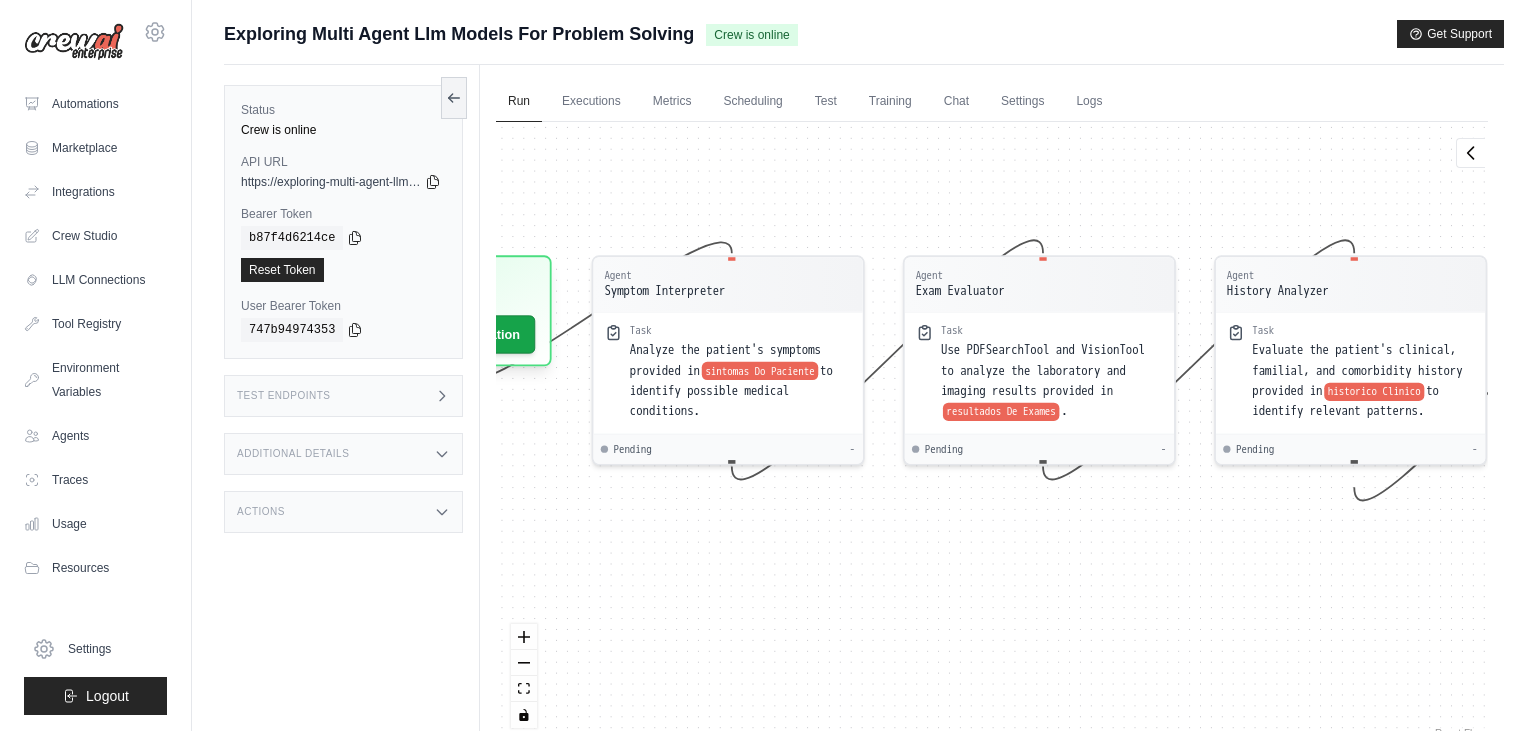 click on "Agent Symptom Interpreter Task Analyze the patient's symptoms provided in  sintomas Do Paciente  to identify possible medical conditions. Pending - Agent Exam Evaluator Task Use PDFSearchTool and VisionTool to analyze the laboratory and imaging results provided in  resultados De Exames . Pending - Agent History Analyzer Task Evaluate the patient's clinical, familial, and comorbidity history provided in  historico Clinico  to identify relevant patterns. Pending - Agent Specialist Simulator Task Use SerperDevTool to gather expert insights on the medical specialty related to  especialidade Medica . Pending - Agent Diagnosis Coordinator Task Compile information from all agents to generate a comprehensive diagnosis for the patient. Pending - Inputs Run Automation Output Status:  Waiting No Result Yet" at bounding box center (992, 432) 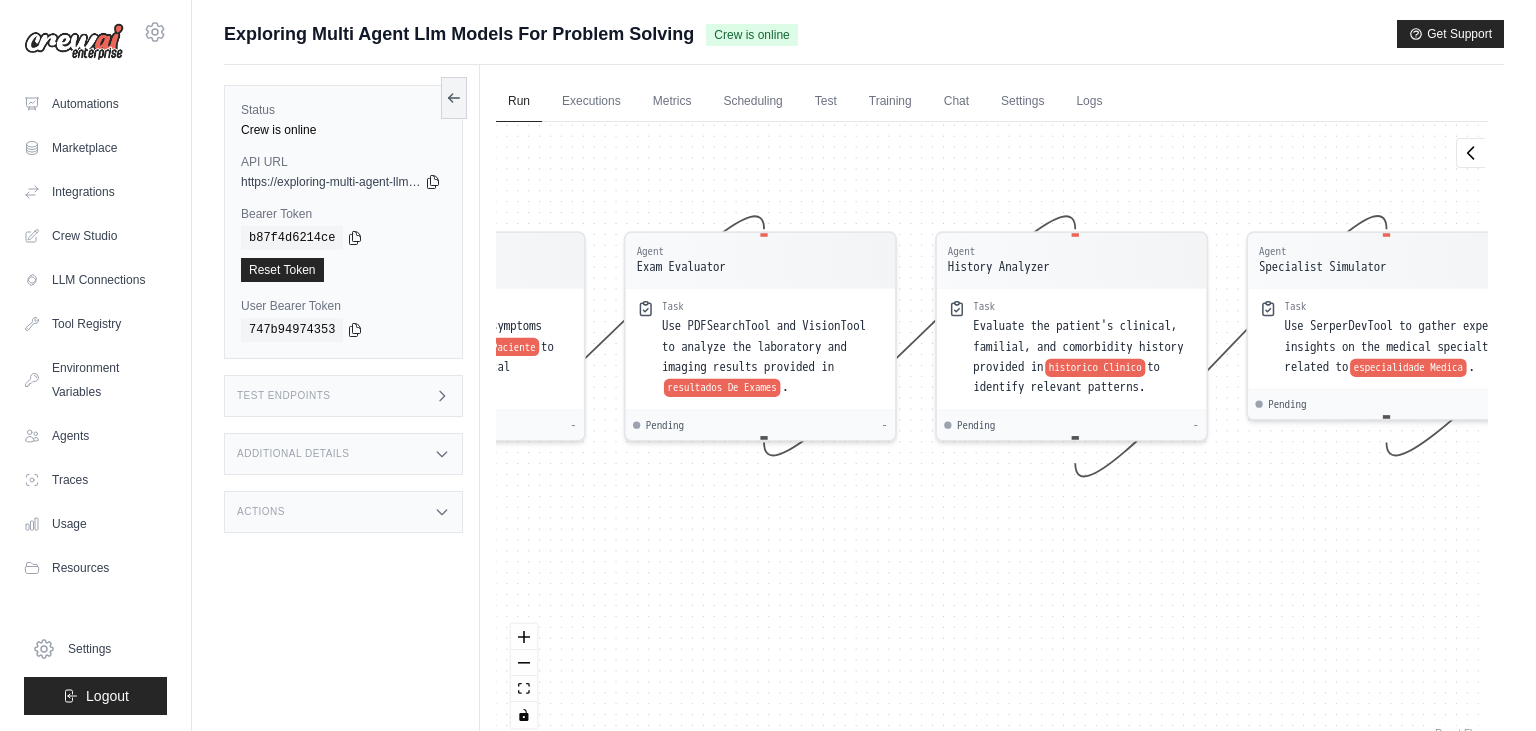drag, startPoint x: 828, startPoint y: 508, endPoint x: 693, endPoint y: 499, distance: 135.29967 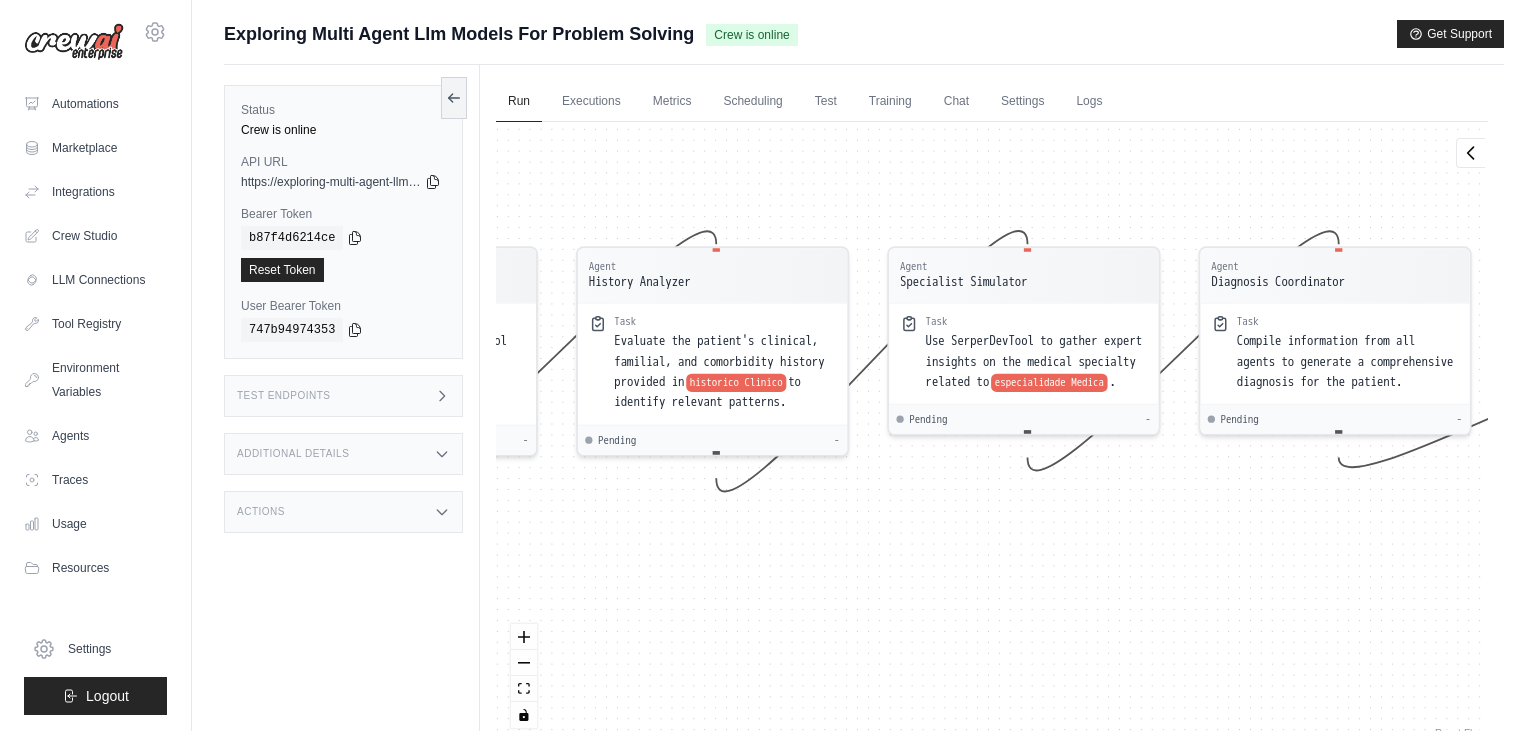 drag, startPoint x: 953, startPoint y: 502, endPoint x: 686, endPoint y: 530, distance: 268.46414 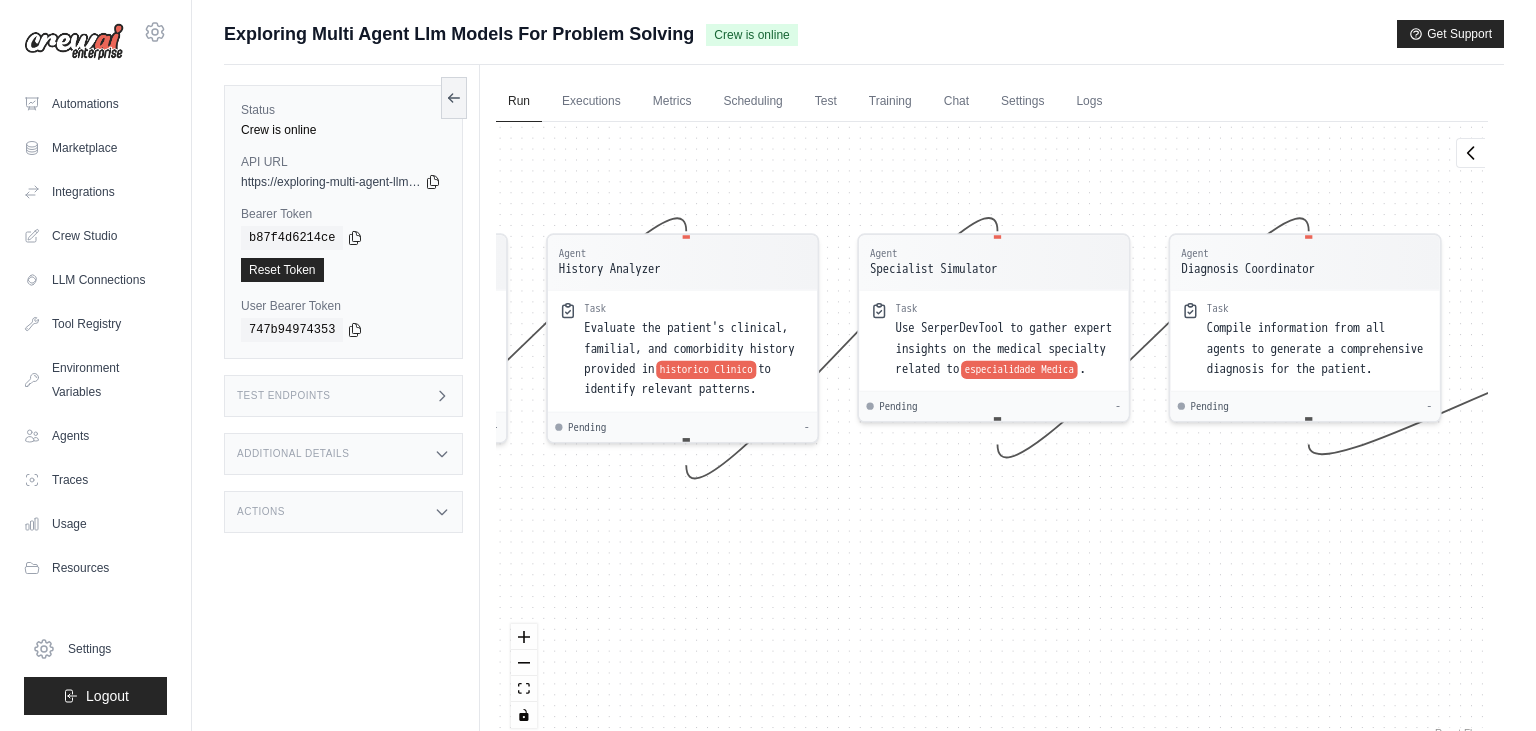 drag, startPoint x: 869, startPoint y: 555, endPoint x: 749, endPoint y: 534, distance: 121.82365 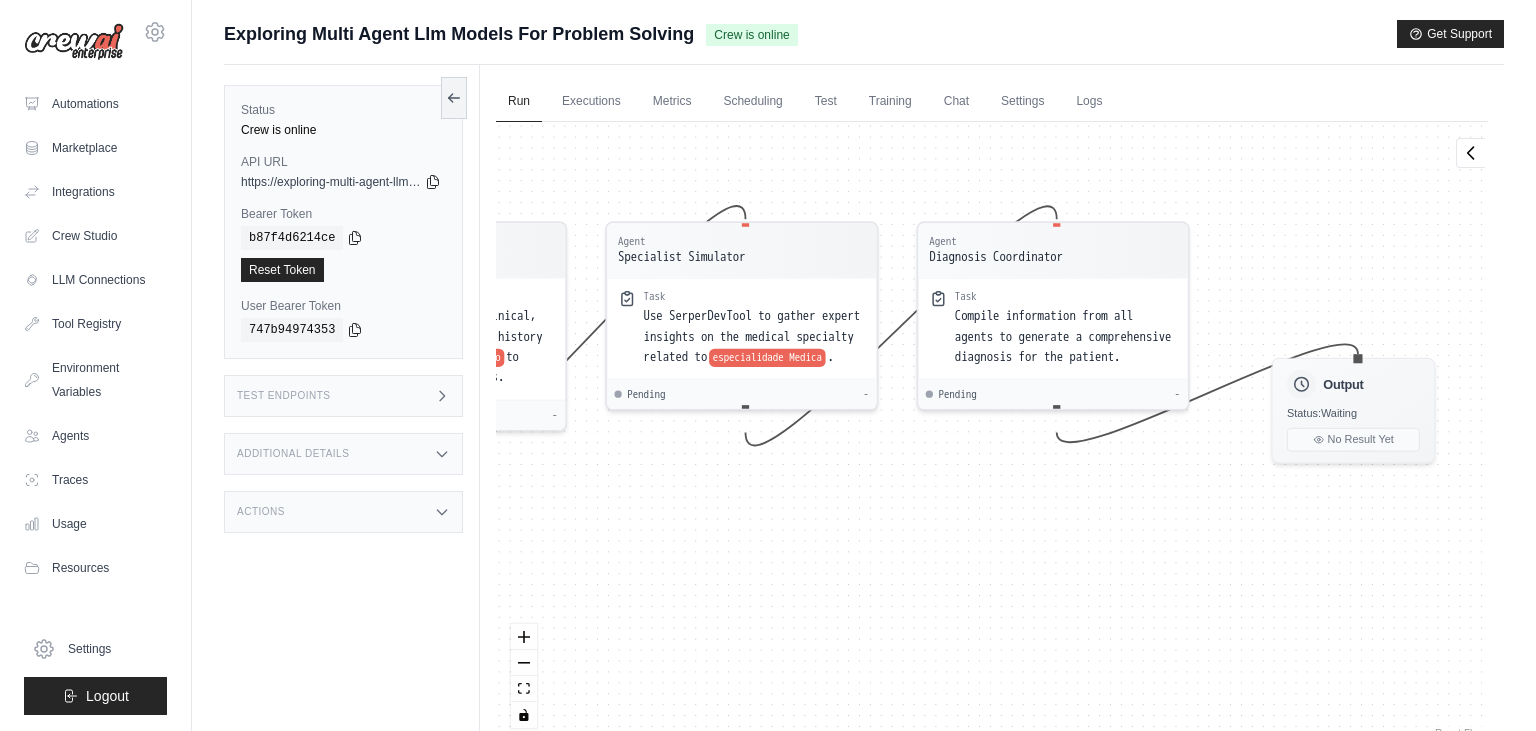 drag, startPoint x: 890, startPoint y: 556, endPoint x: 765, endPoint y: 537, distance: 126.43575 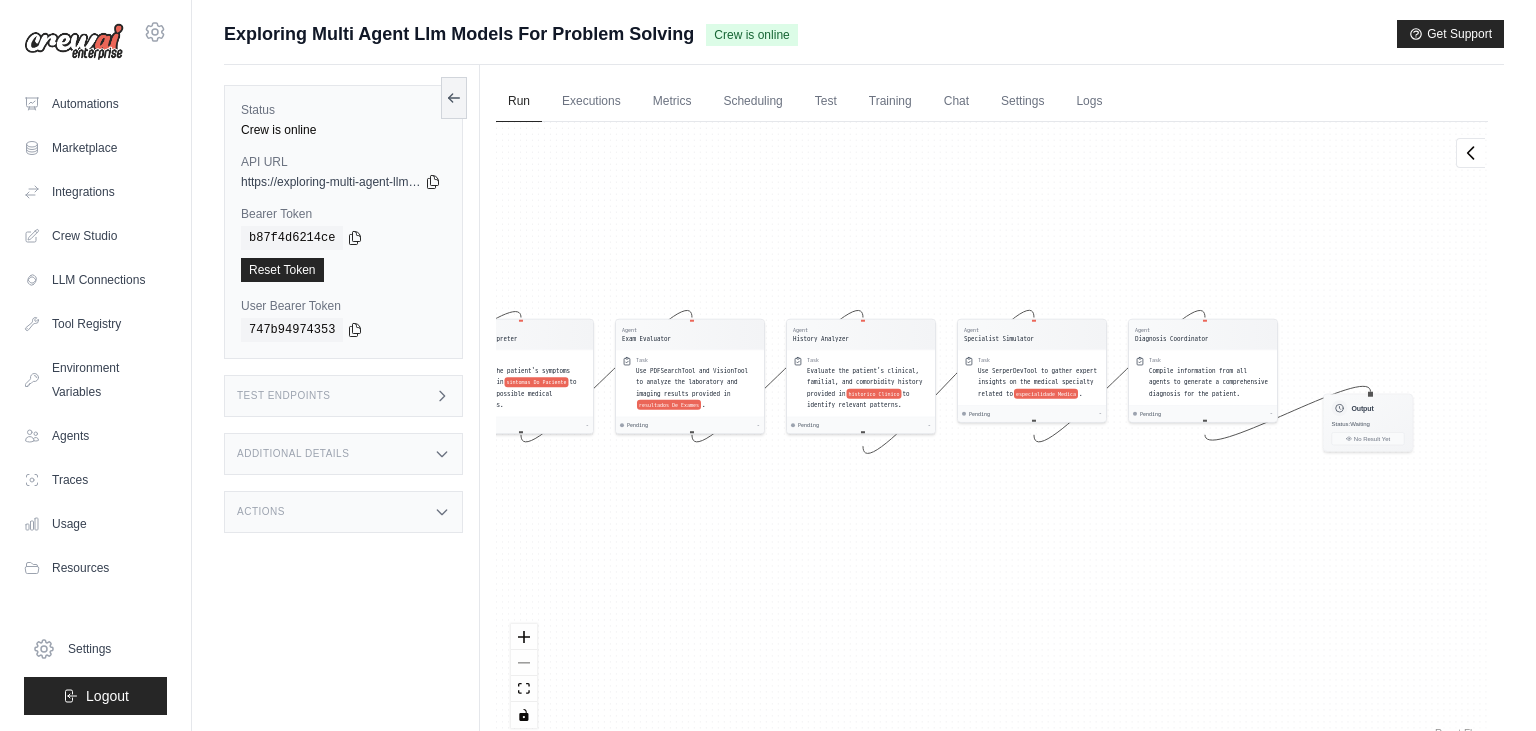 drag, startPoint x: 897, startPoint y: 469, endPoint x: 1094, endPoint y: 466, distance: 197.02284 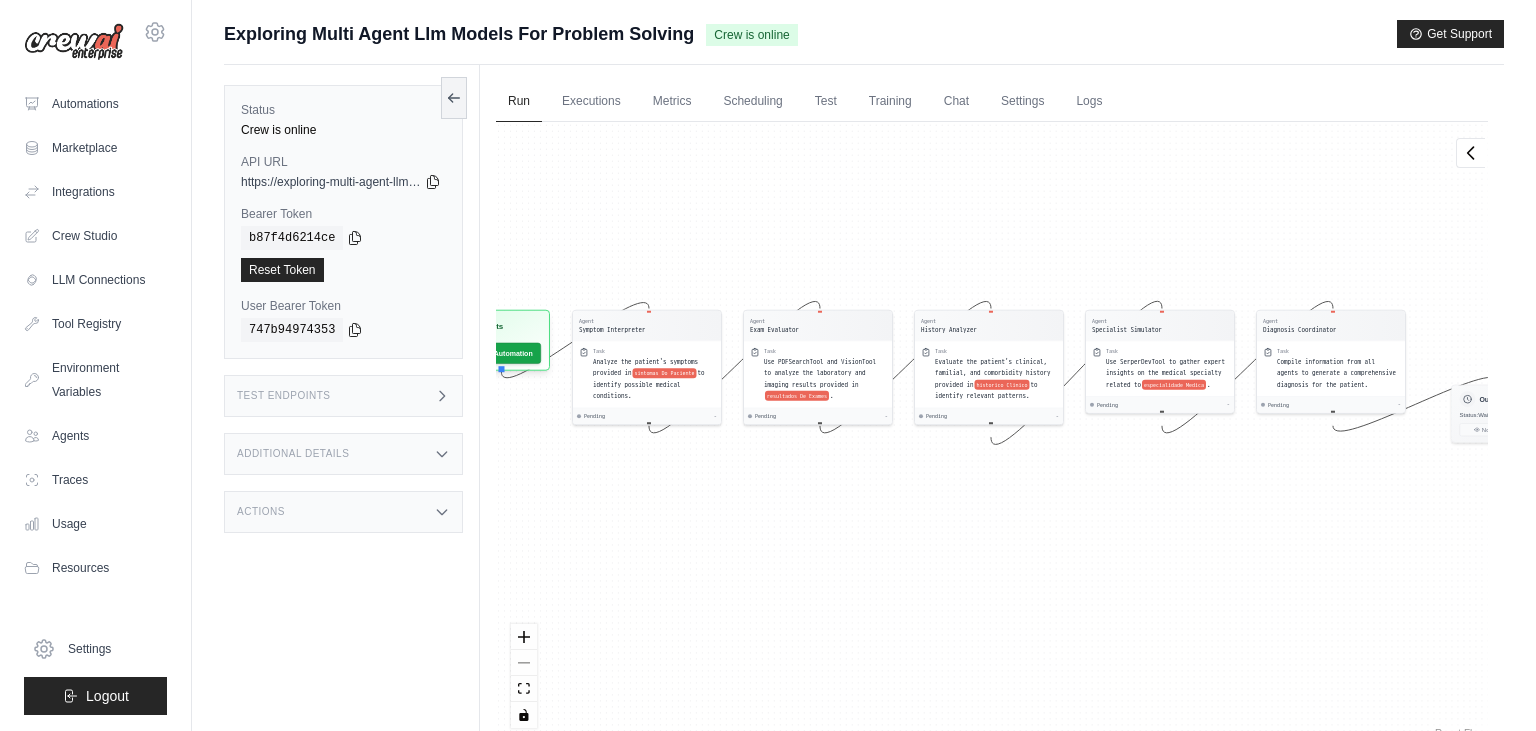 drag, startPoint x: 844, startPoint y: 506, endPoint x: 903, endPoint y: 505, distance: 59.008472 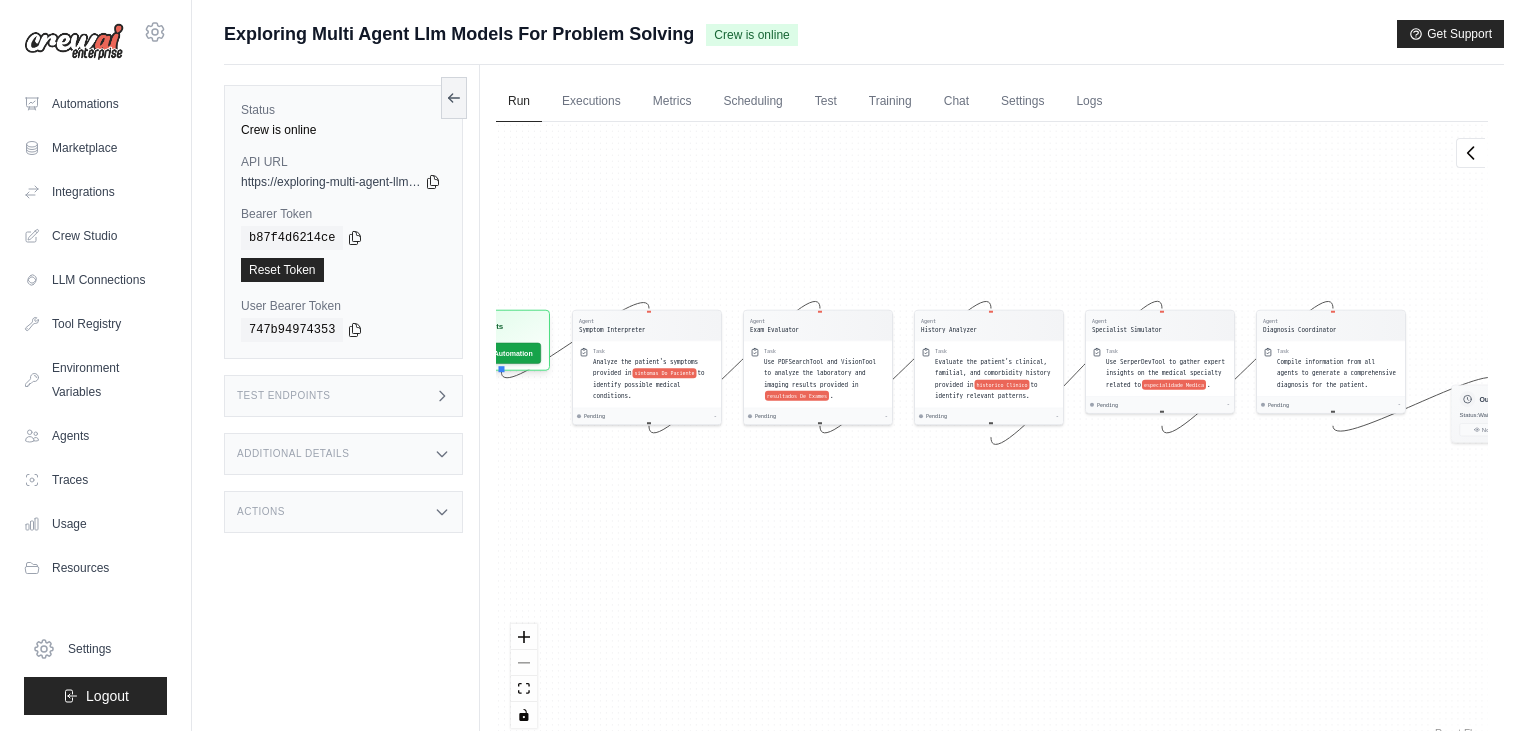 click on "Agent Symptom Interpreter Task Analyze the patient's symptoms provided in  sintomas Do Paciente  to identify possible medical conditions. Pending - Agent Exam Evaluator Task Use PDFSearchTool and VisionTool to analyze the laboratory and imaging results provided in  resultados De Exames . Pending - Agent History Analyzer Task Evaluate the patient's clinical, familial, and comorbidity history provided in  historico Clinico  to identify relevant patterns. Pending - Agent Specialist Simulator Task Use SerperDevTool to gather expert insights on the medical specialty related to  especialidade Medica . Pending - Agent Diagnosis Coordinator Task Compile information from all agents to generate a comprehensive diagnosis for the patient. Pending - Inputs Run Automation Output Status:  Waiting No Result Yet" at bounding box center [992, 432] 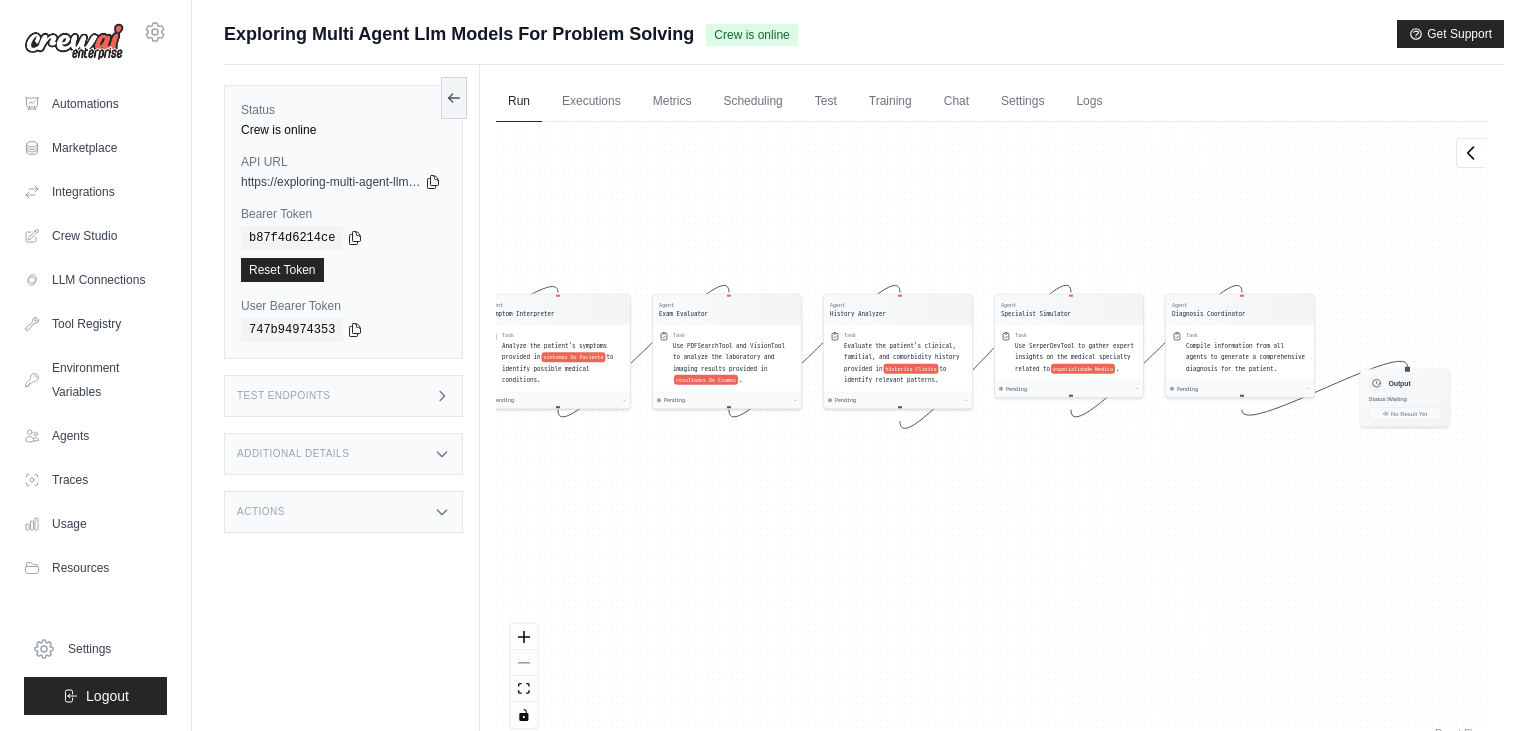 drag, startPoint x: 1138, startPoint y: 549, endPoint x: 1098, endPoint y: 522, distance: 48.259712 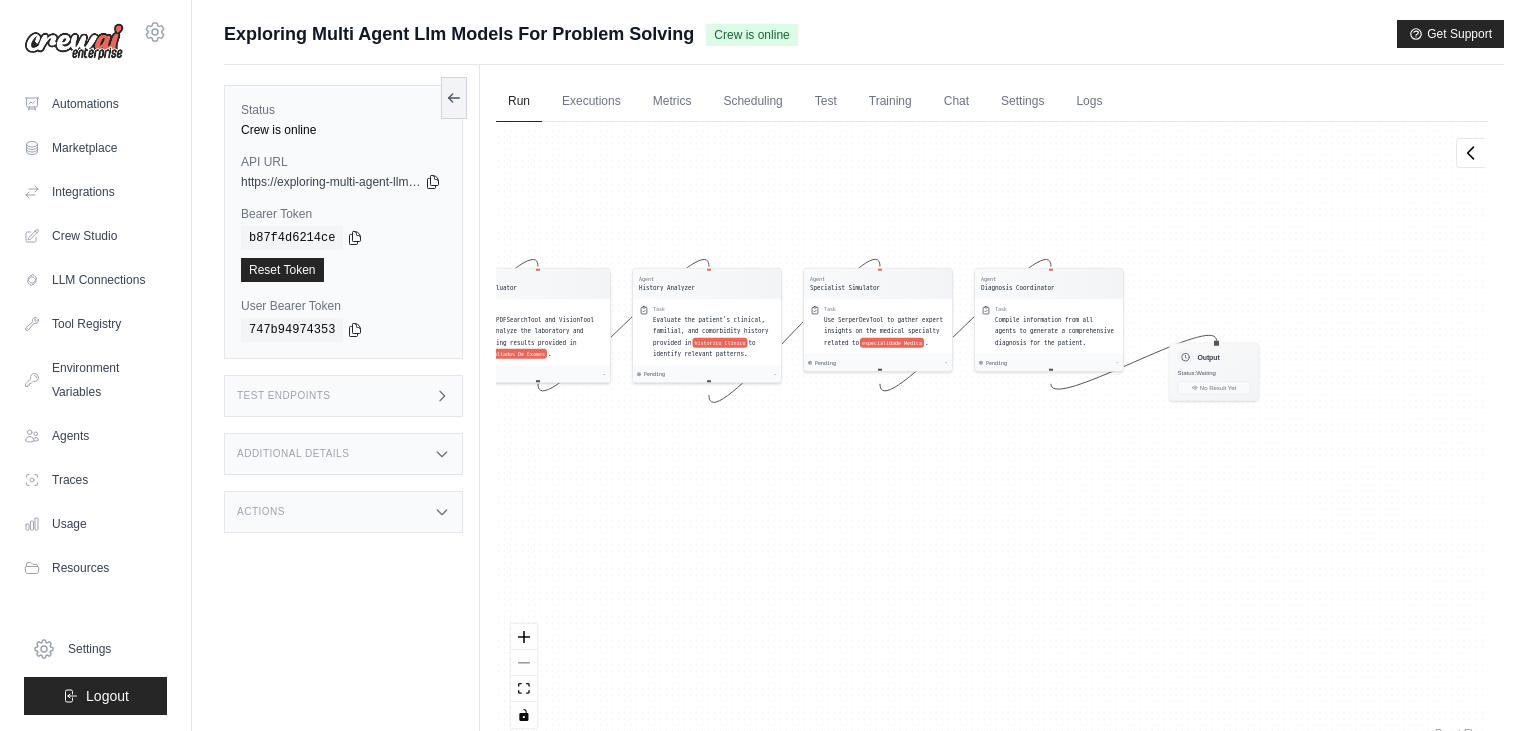drag, startPoint x: 1034, startPoint y: 526, endPoint x: 798, endPoint y: 522, distance: 236.03389 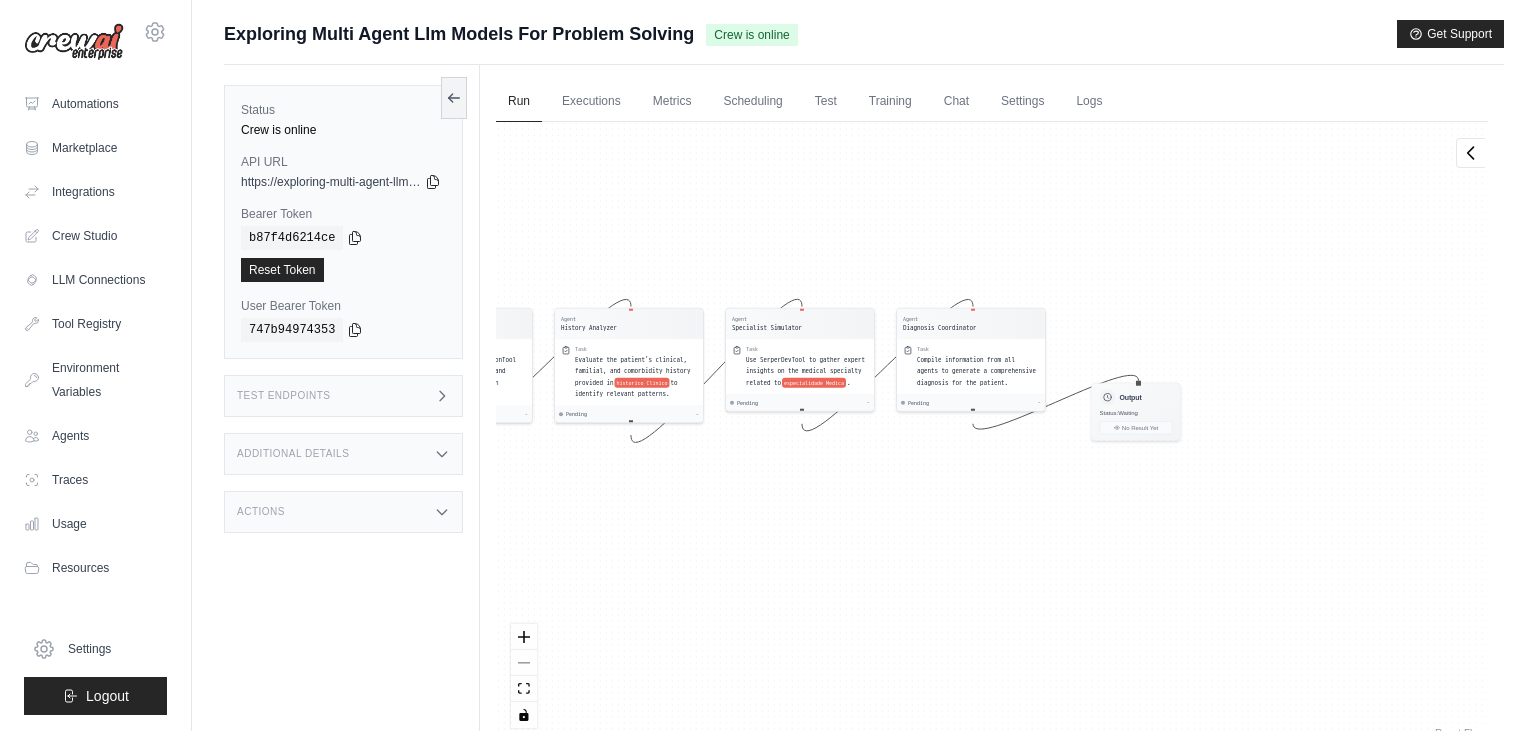 drag, startPoint x: 1015, startPoint y: 466, endPoint x: 962, endPoint y: 490, distance: 58.18075 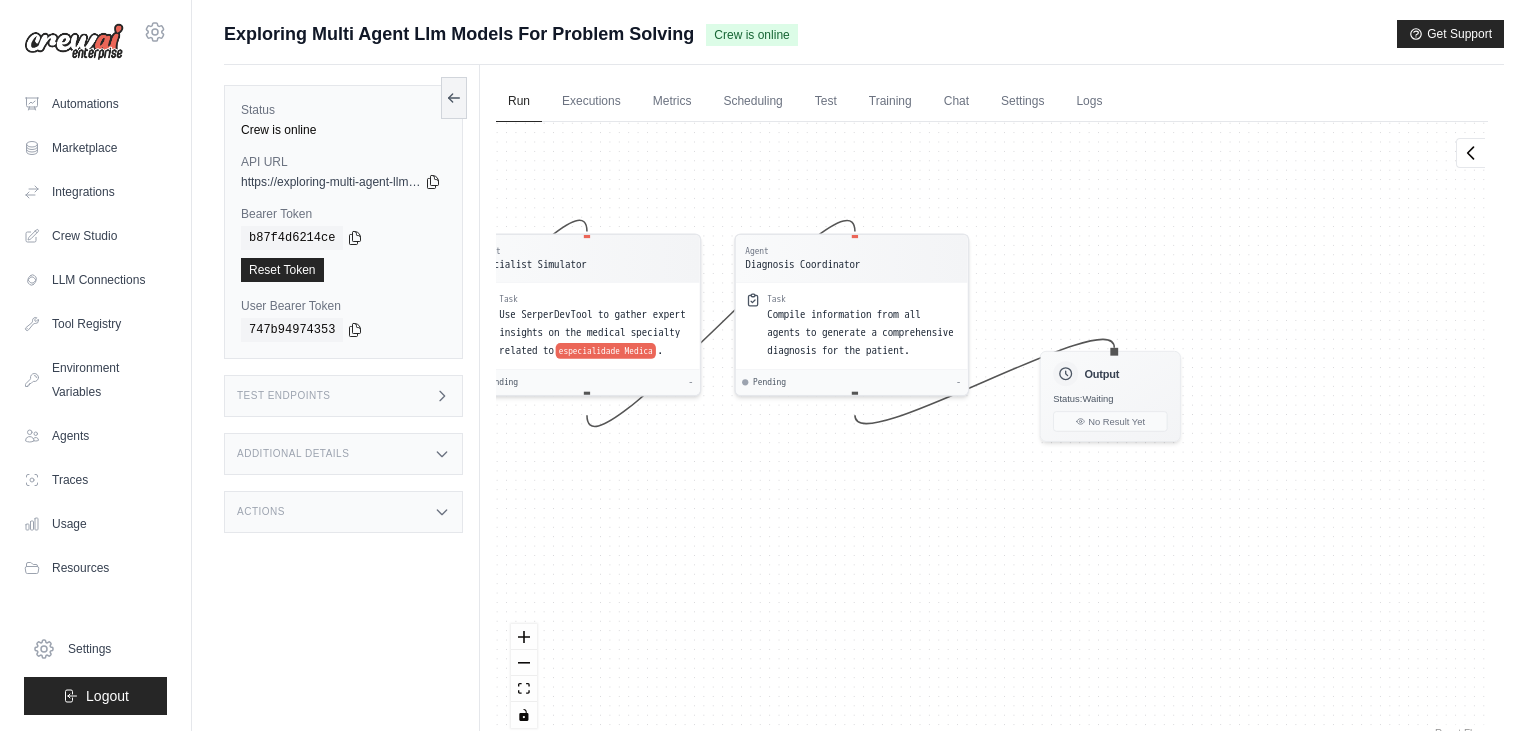 click on "Agent Symptom Interpreter Task Analyze the patient's symptoms provided in  sintomas Do Paciente  to identify possible medical conditions. Pending - Agent Exam Evaluator Task Use PDFSearchTool and VisionTool to analyze the laboratory and imaging results provided in  resultados De Exames . Pending - Agent History Analyzer Task Evaluate the patient's clinical, familial, and comorbidity history provided in  historico Clinico  to identify relevant patterns. Pending - Agent Specialist Simulator Task Use SerperDevTool to gather expert insights on the medical specialty related to  especialidade Medica . Pending - Agent Diagnosis Coordinator Task Compile information from all agents to generate a comprehensive diagnosis for the patient. Pending - Inputs Run Automation Output Status:  Waiting No Result Yet" at bounding box center (992, 432) 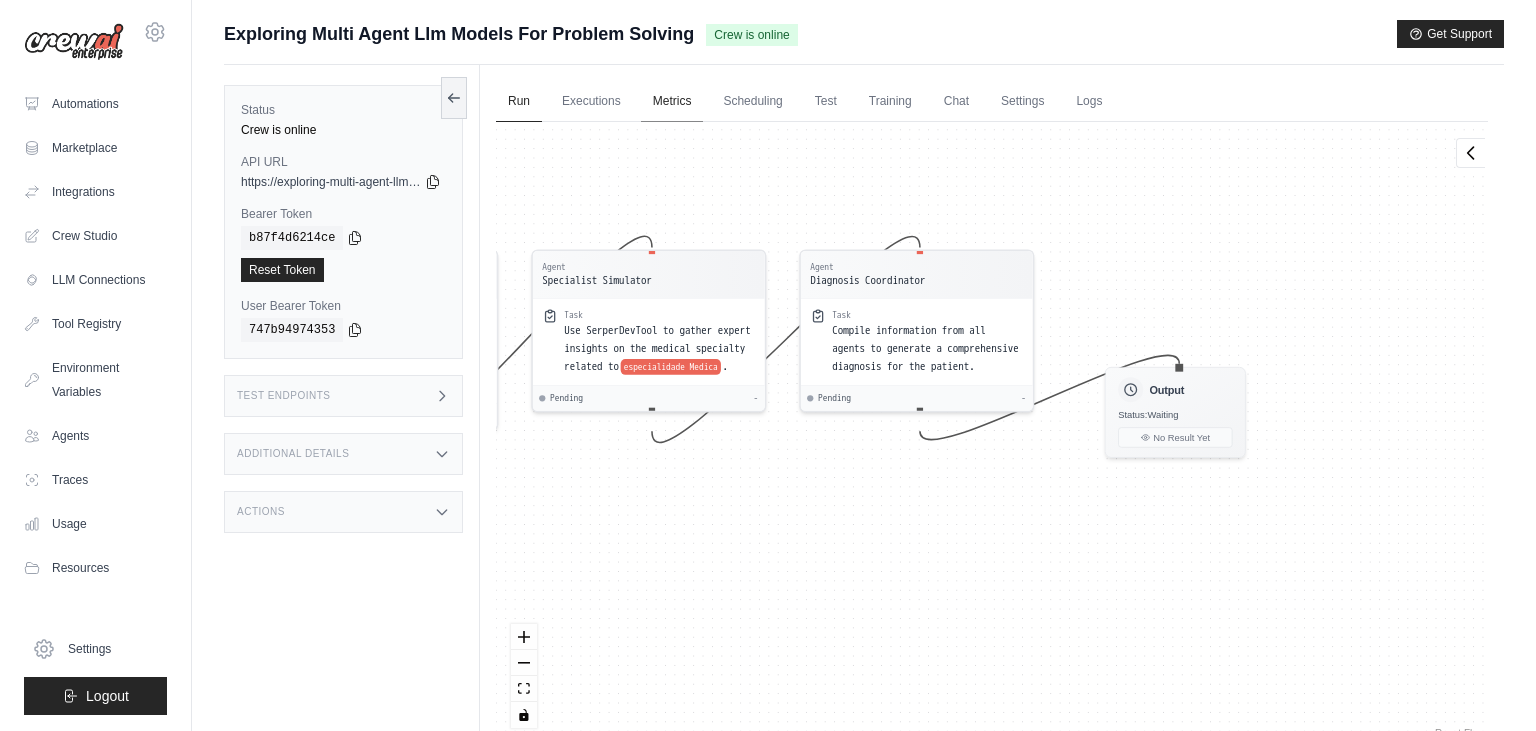 click on "Metrics" at bounding box center (672, 102) 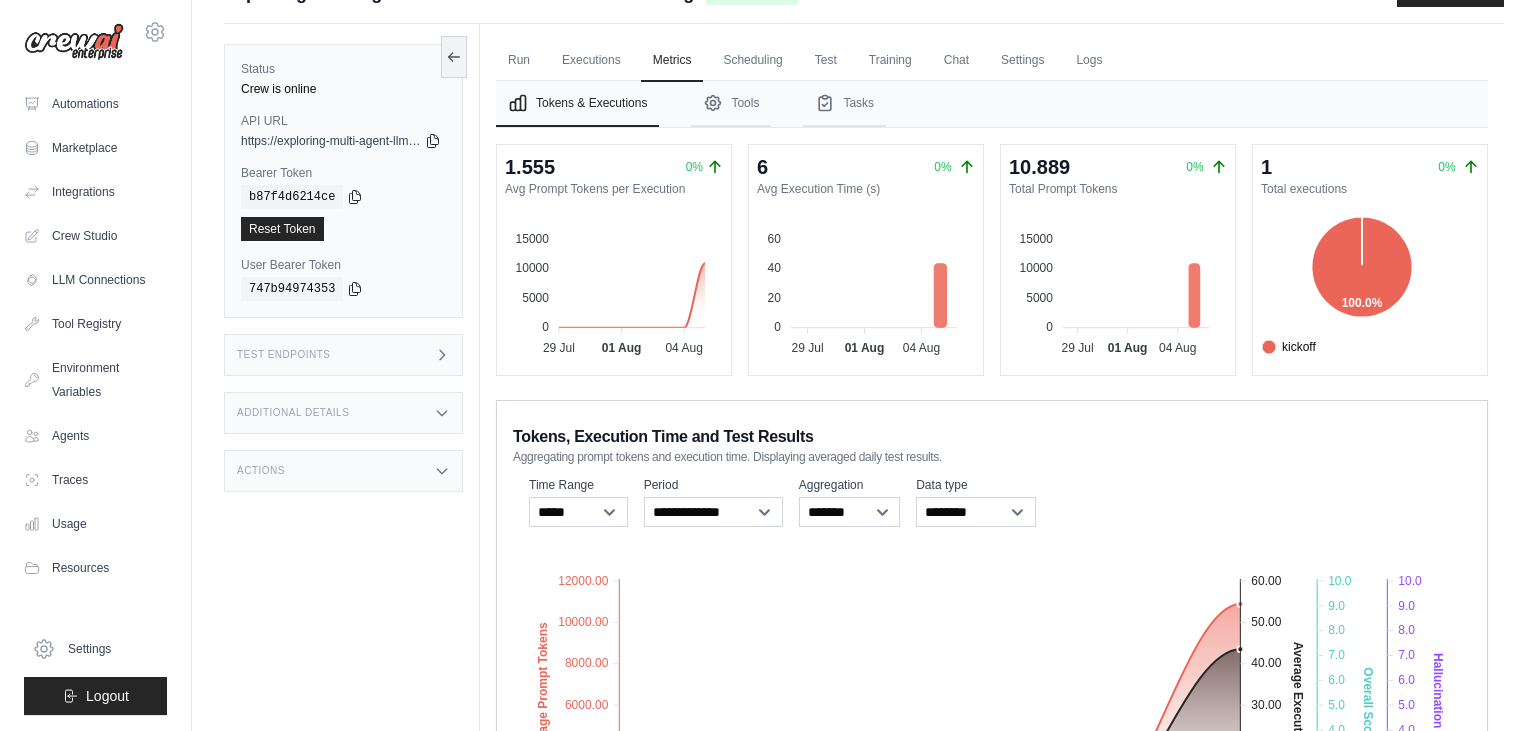 scroll, scrollTop: 0, scrollLeft: 0, axis: both 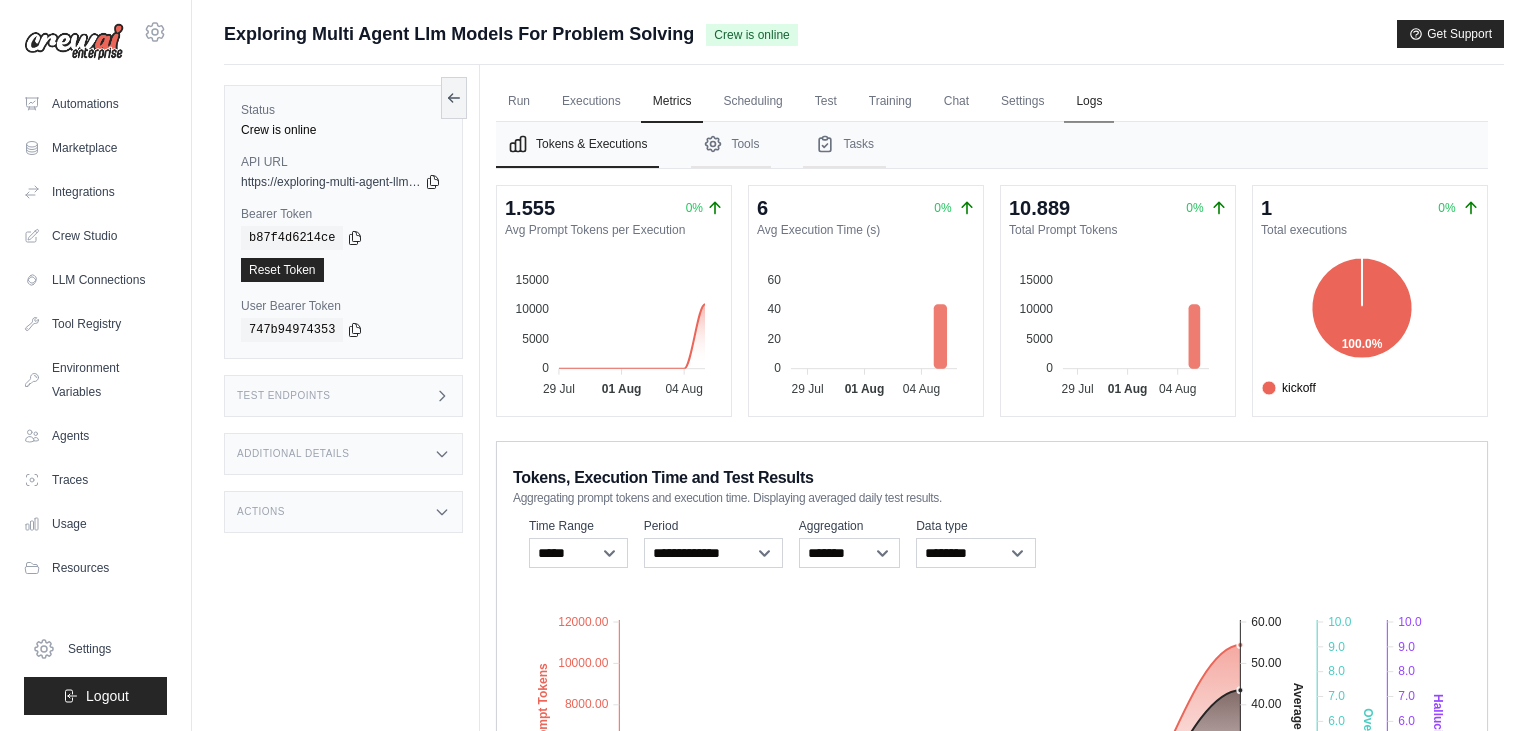 click on "Logs" at bounding box center [1089, 102] 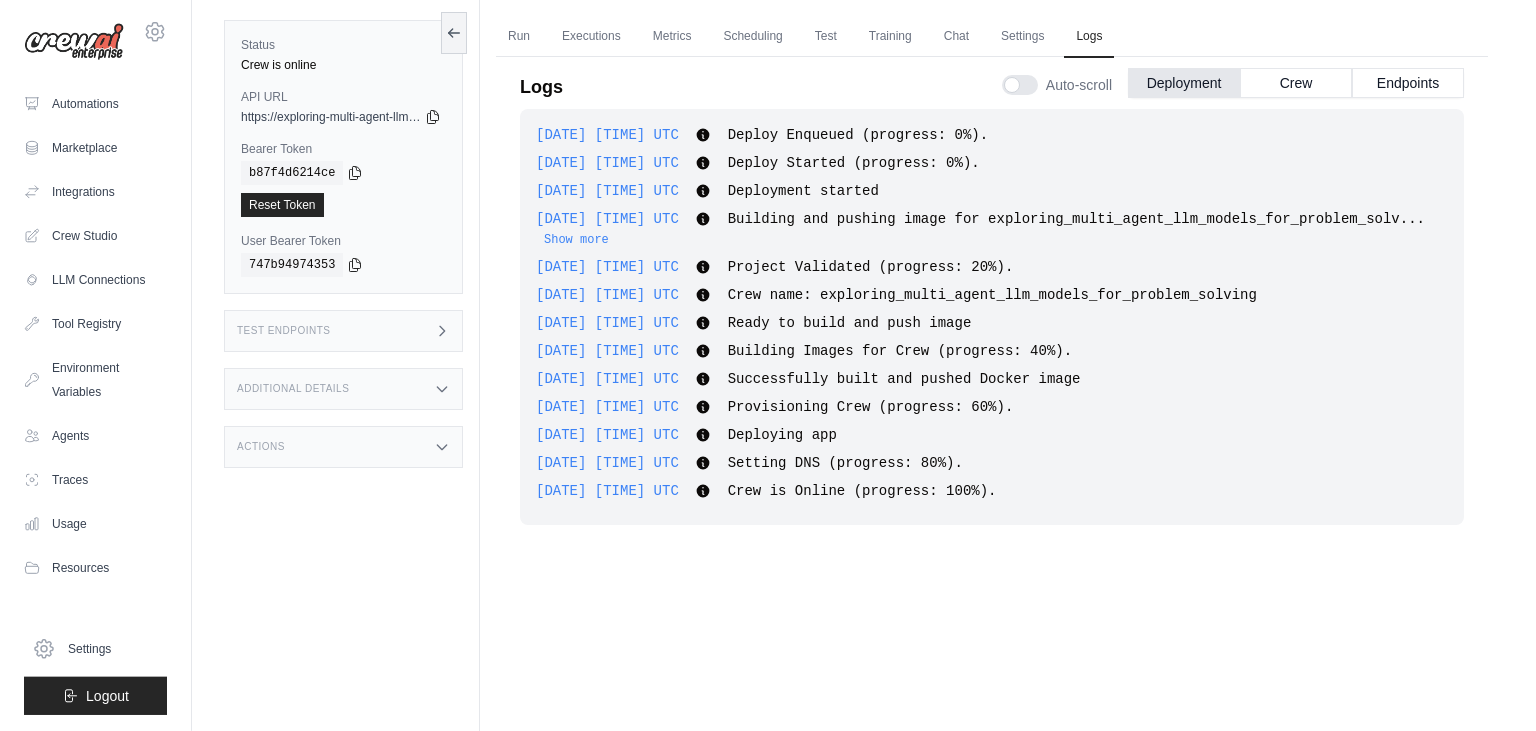 scroll, scrollTop: 0, scrollLeft: 0, axis: both 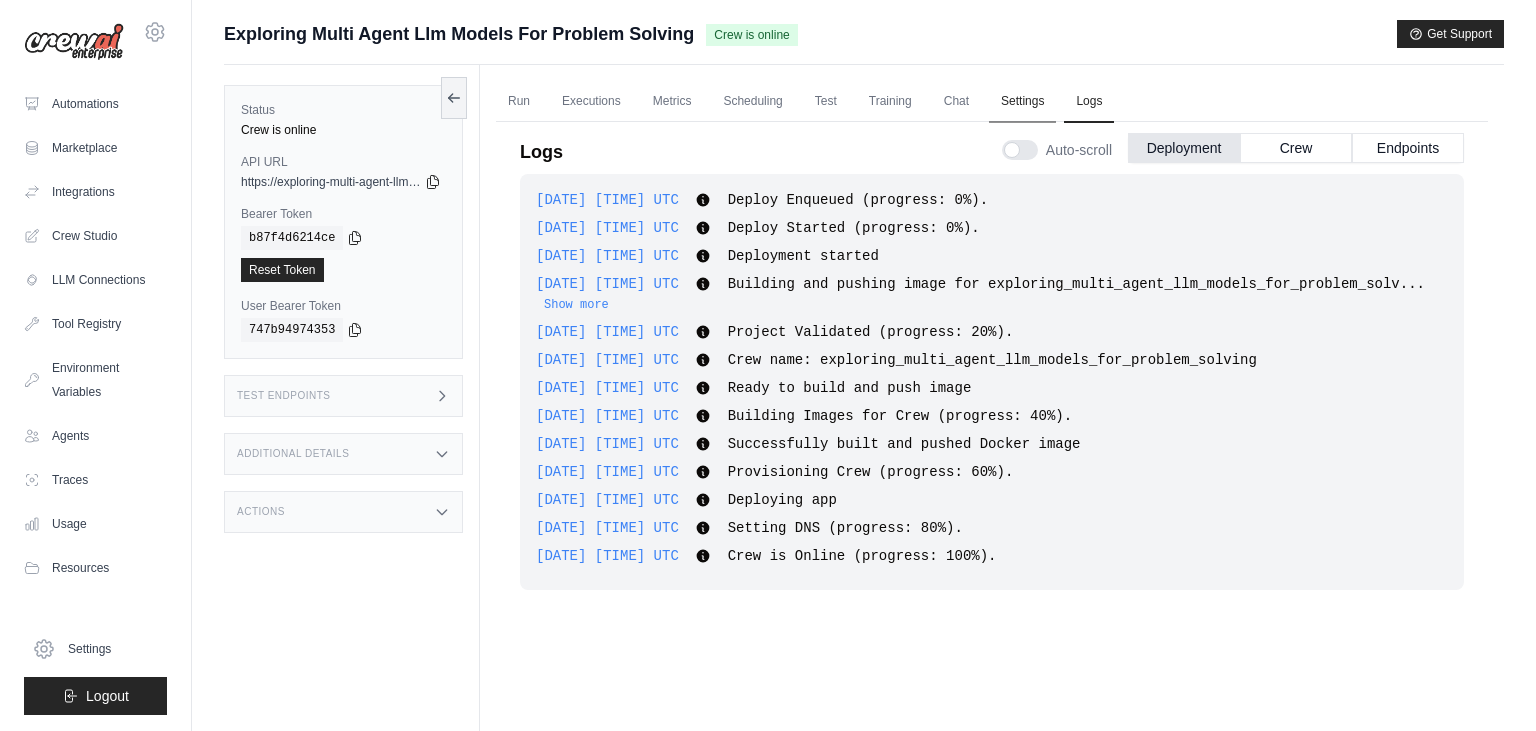 click on "Settings" at bounding box center (1022, 102) 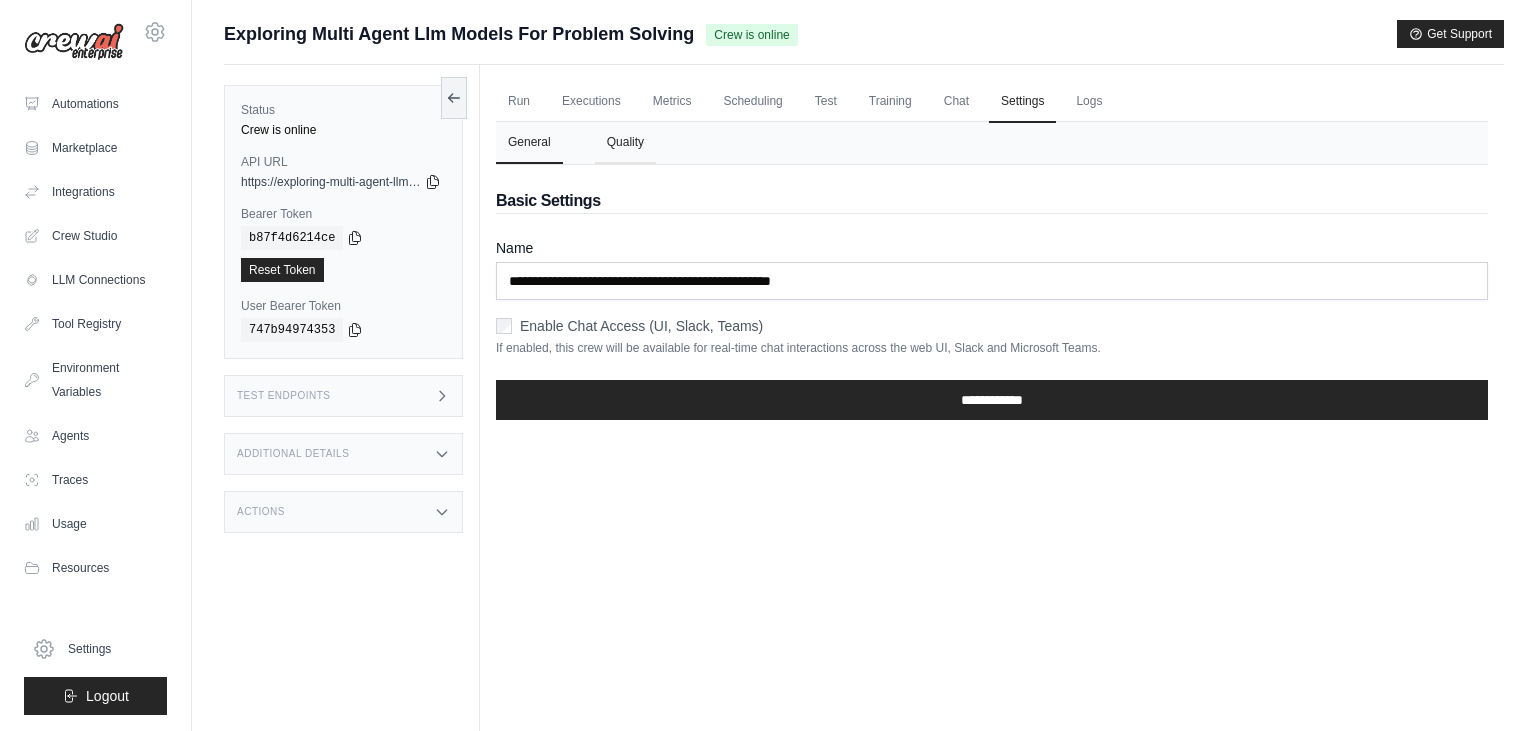 click on "Quality" at bounding box center [625, 143] 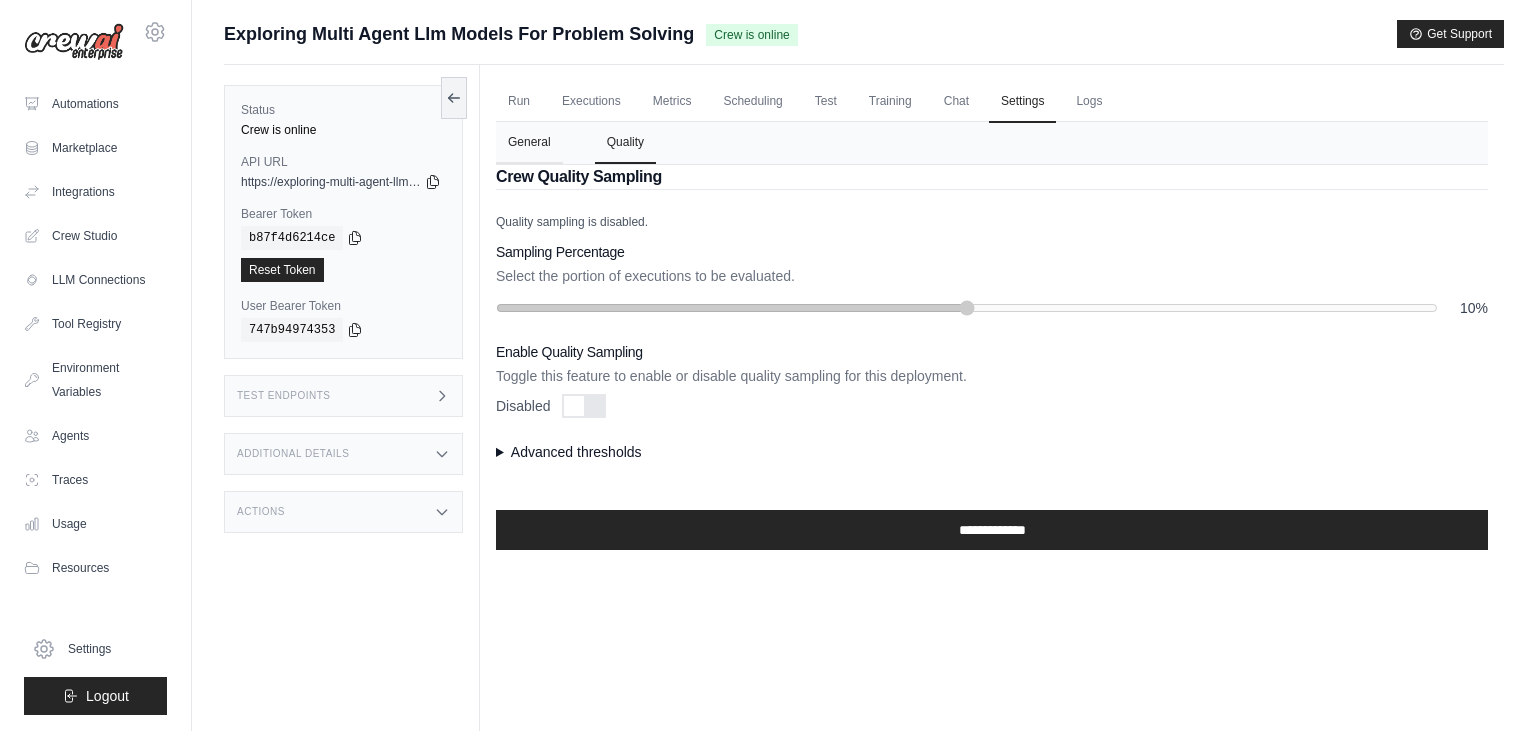 click on "General" at bounding box center [529, 143] 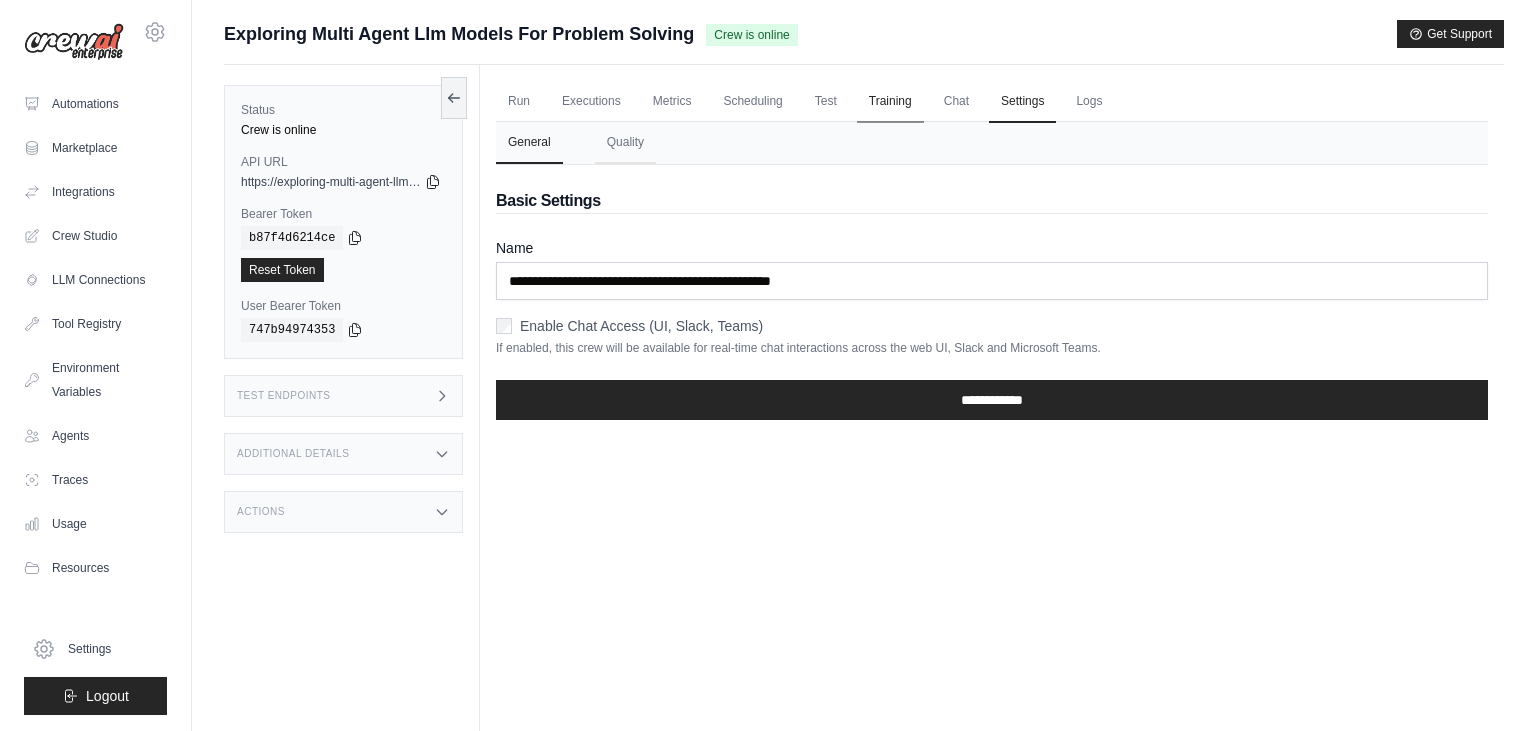 click on "Training" at bounding box center (890, 102) 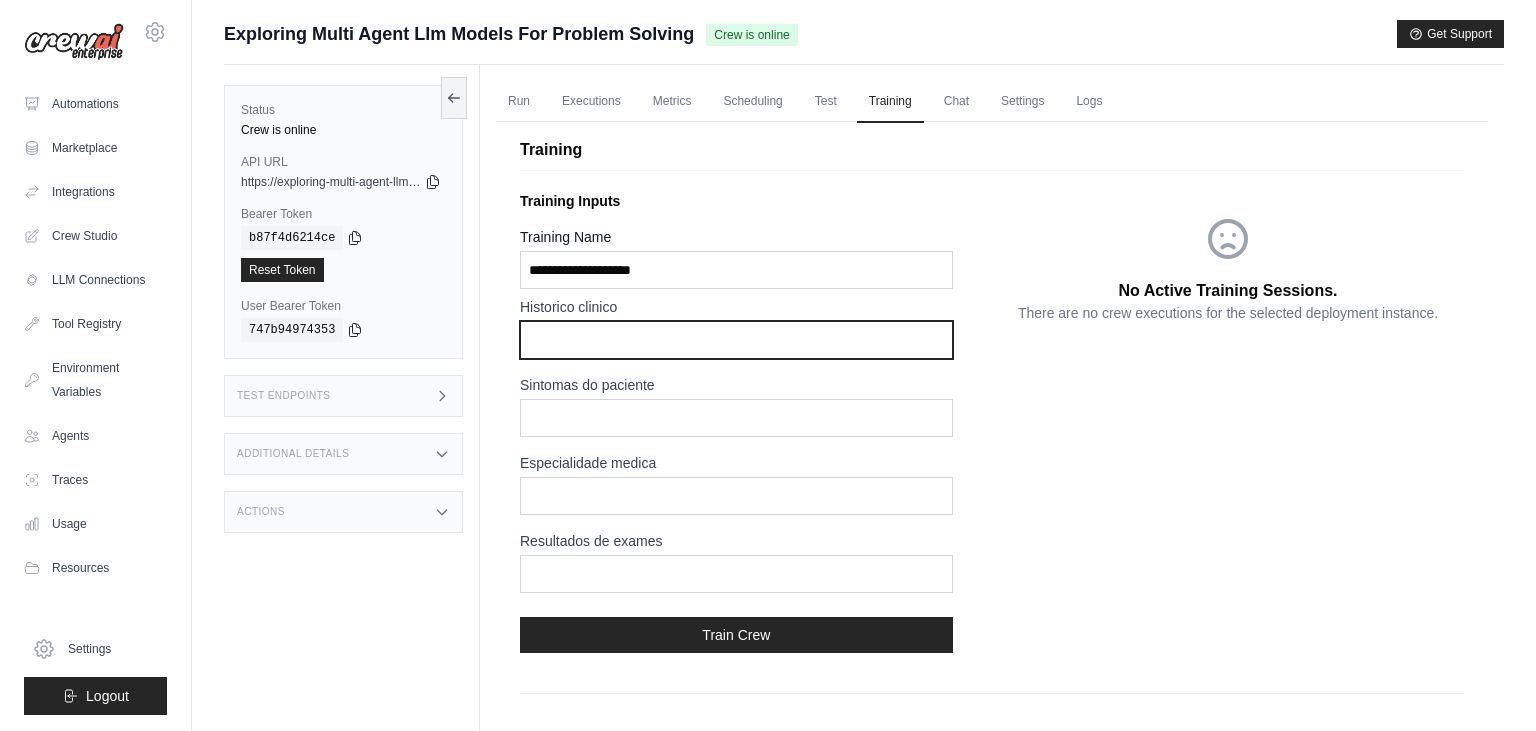 click at bounding box center (736, 340) 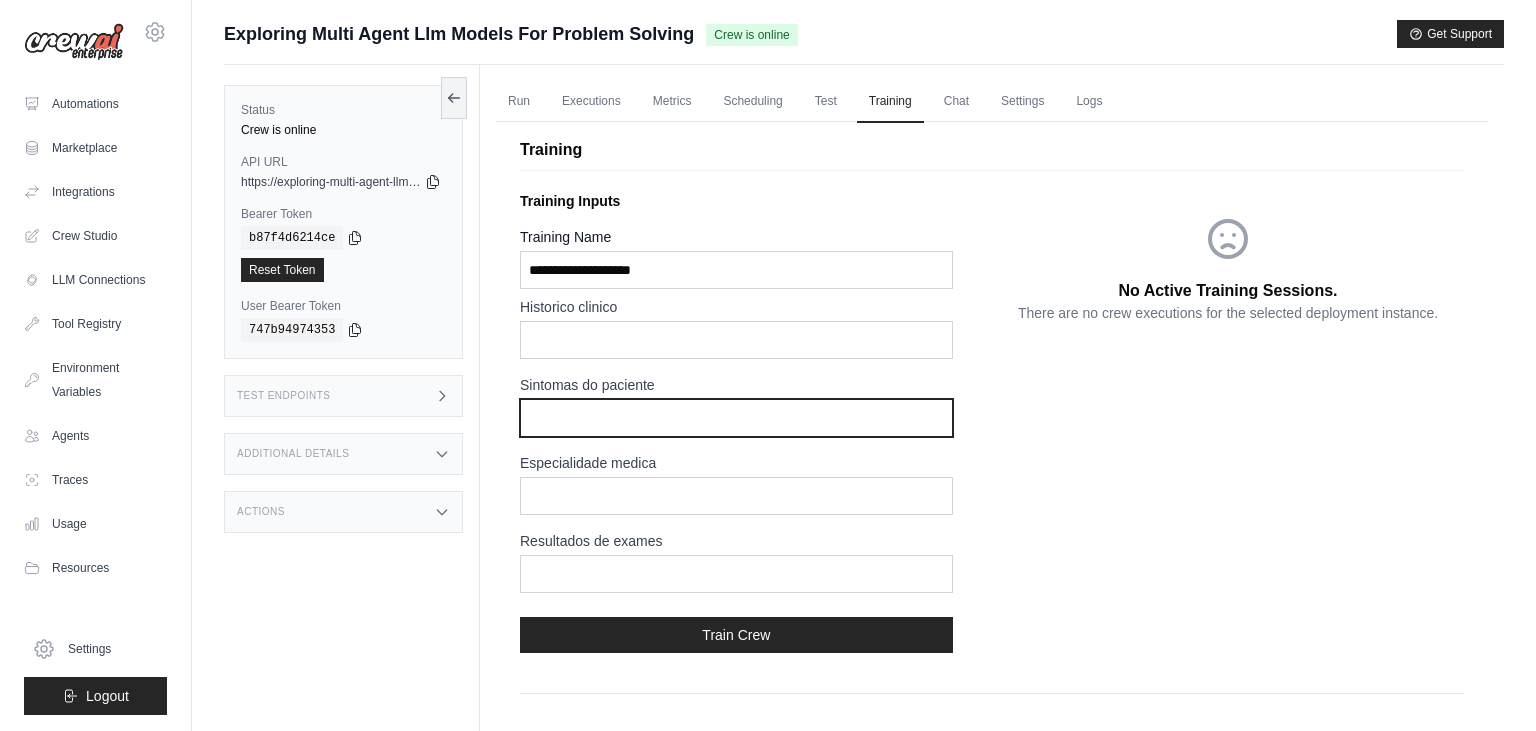 click at bounding box center (736, 418) 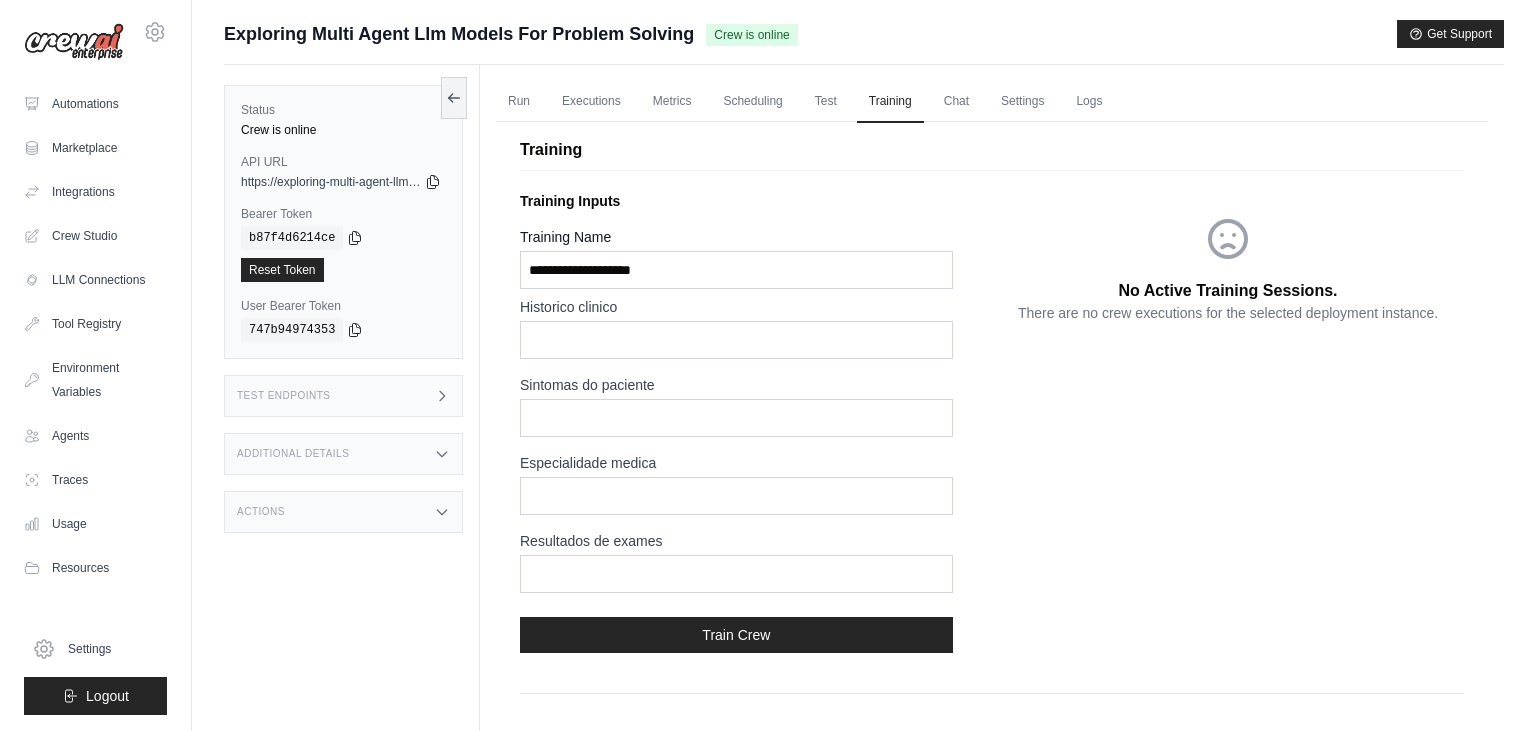 click on "Historico clinico
Sintomas do paciente
Especialidade medica
Resultados de exames" at bounding box center (756, 449) 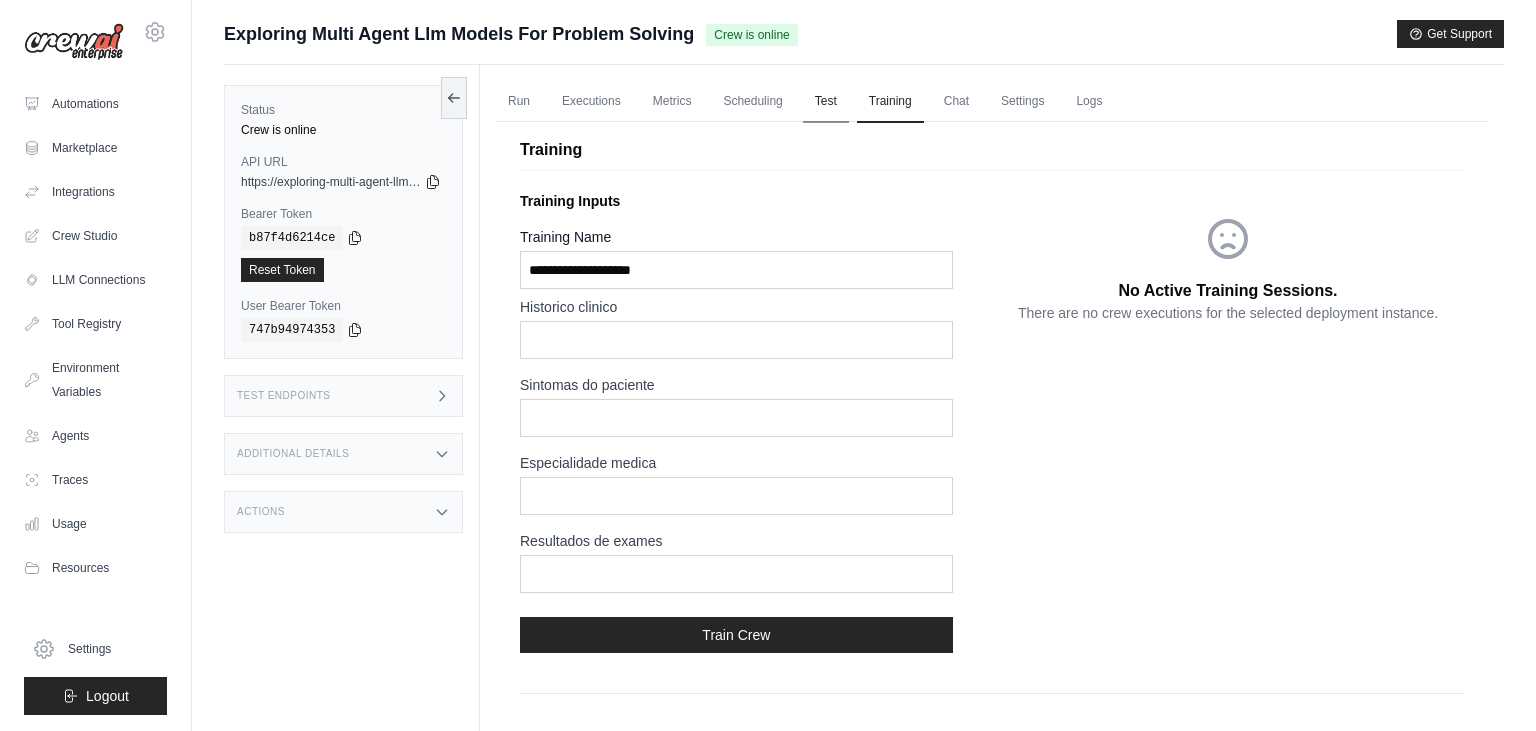 click on "Test" at bounding box center [826, 102] 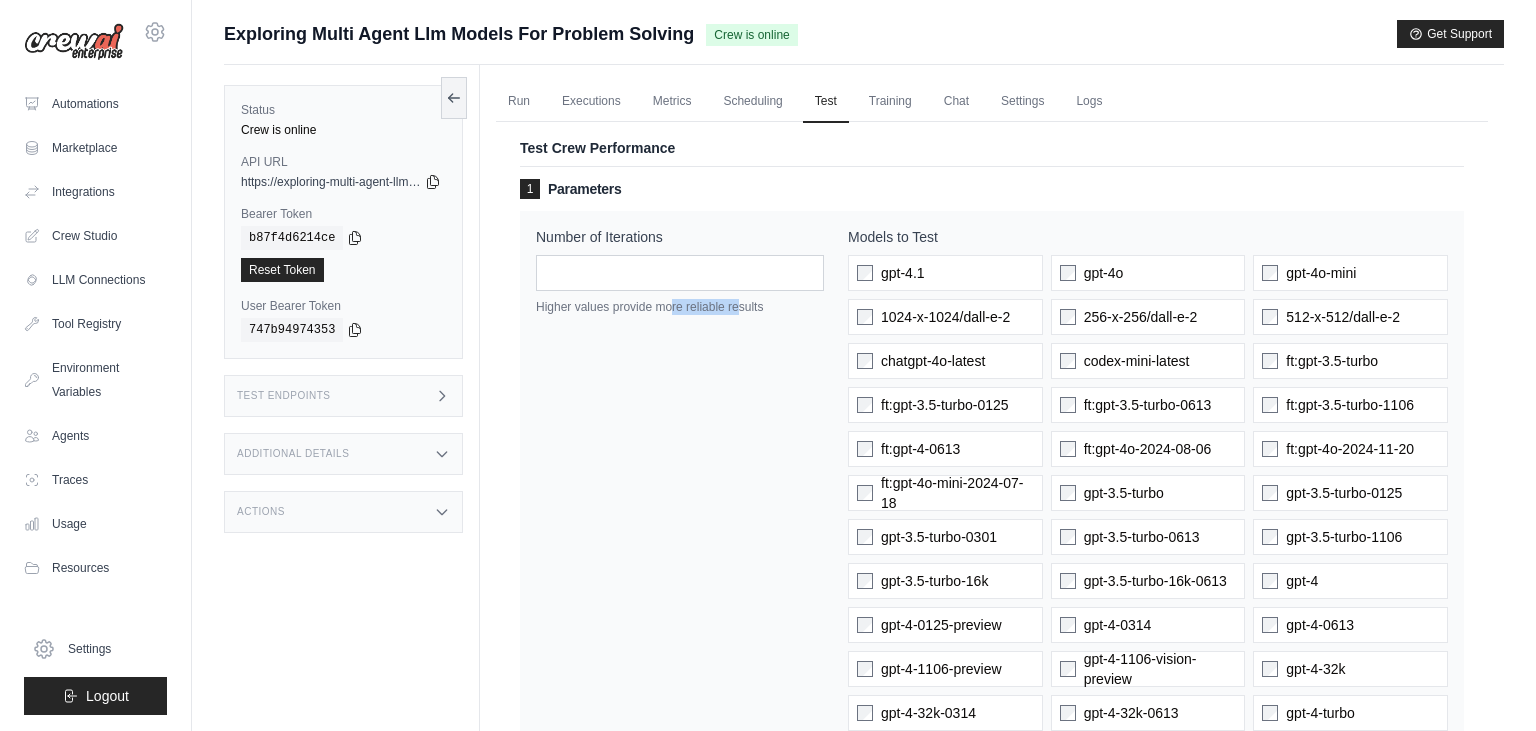 drag, startPoint x: 733, startPoint y: 478, endPoint x: 673, endPoint y: 370, distance: 123.54756 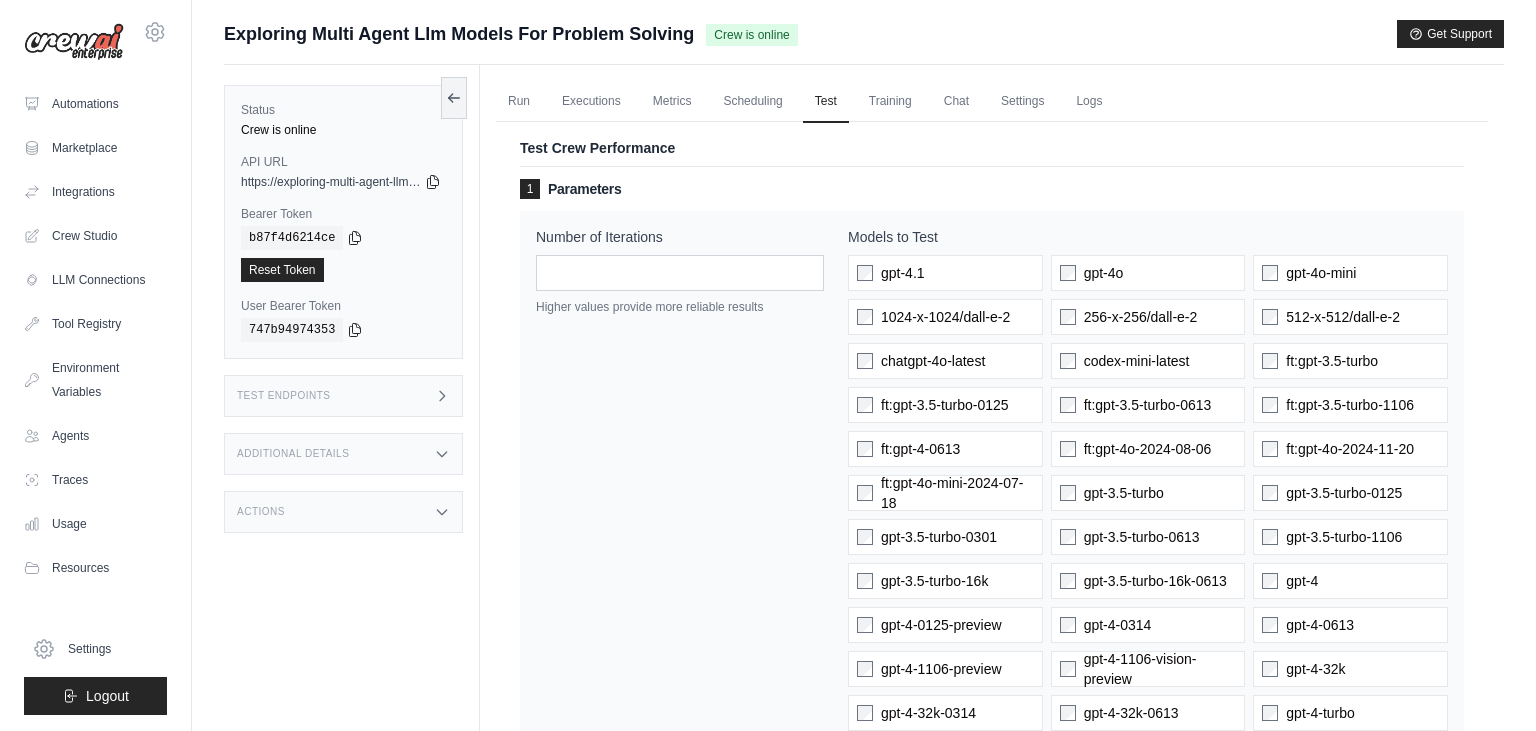 click on "Number of Iterations
*
Higher values provide more reliable results" at bounding box center [680, 1117] 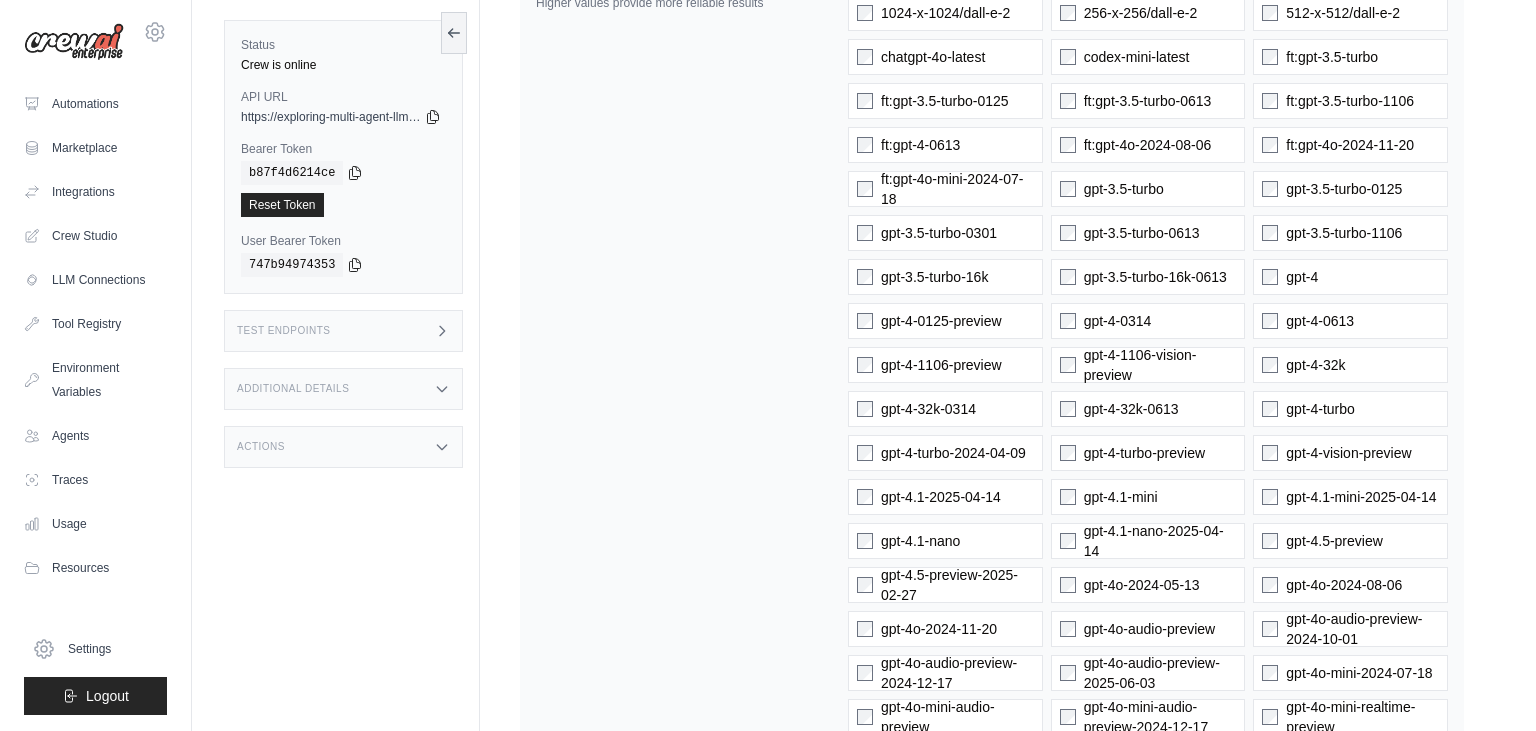 scroll, scrollTop: 0, scrollLeft: 0, axis: both 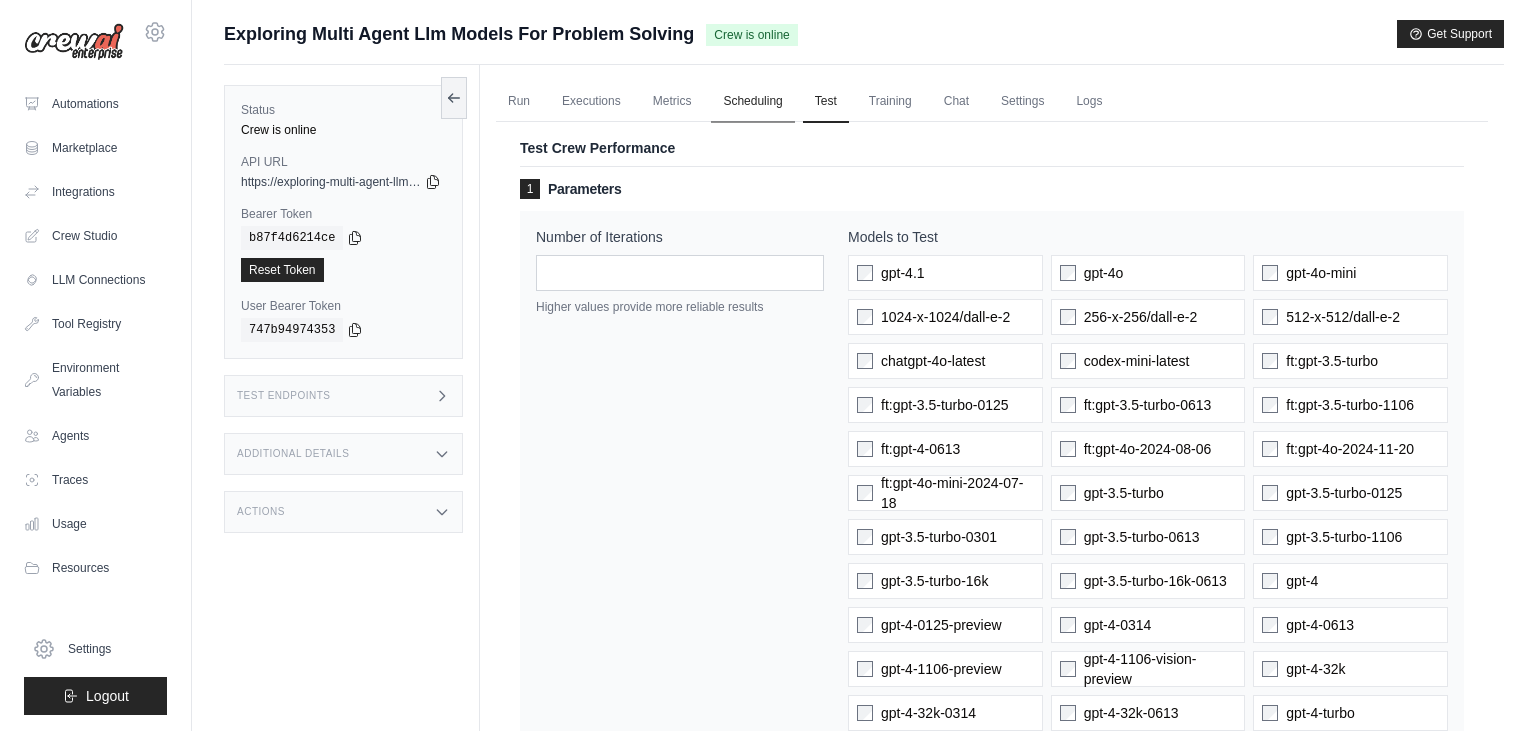 click on "Scheduling" at bounding box center [752, 102] 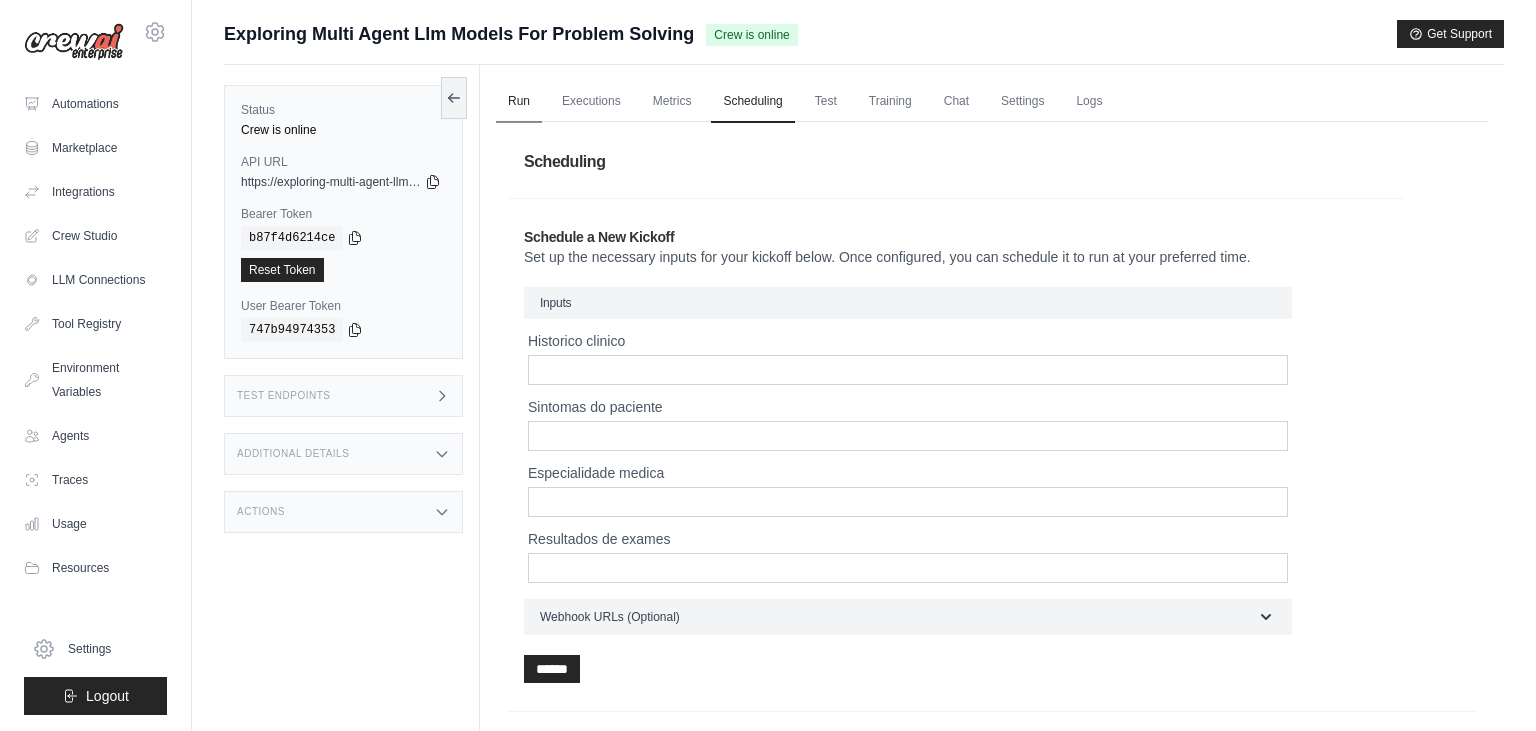 click on "Run" at bounding box center [519, 102] 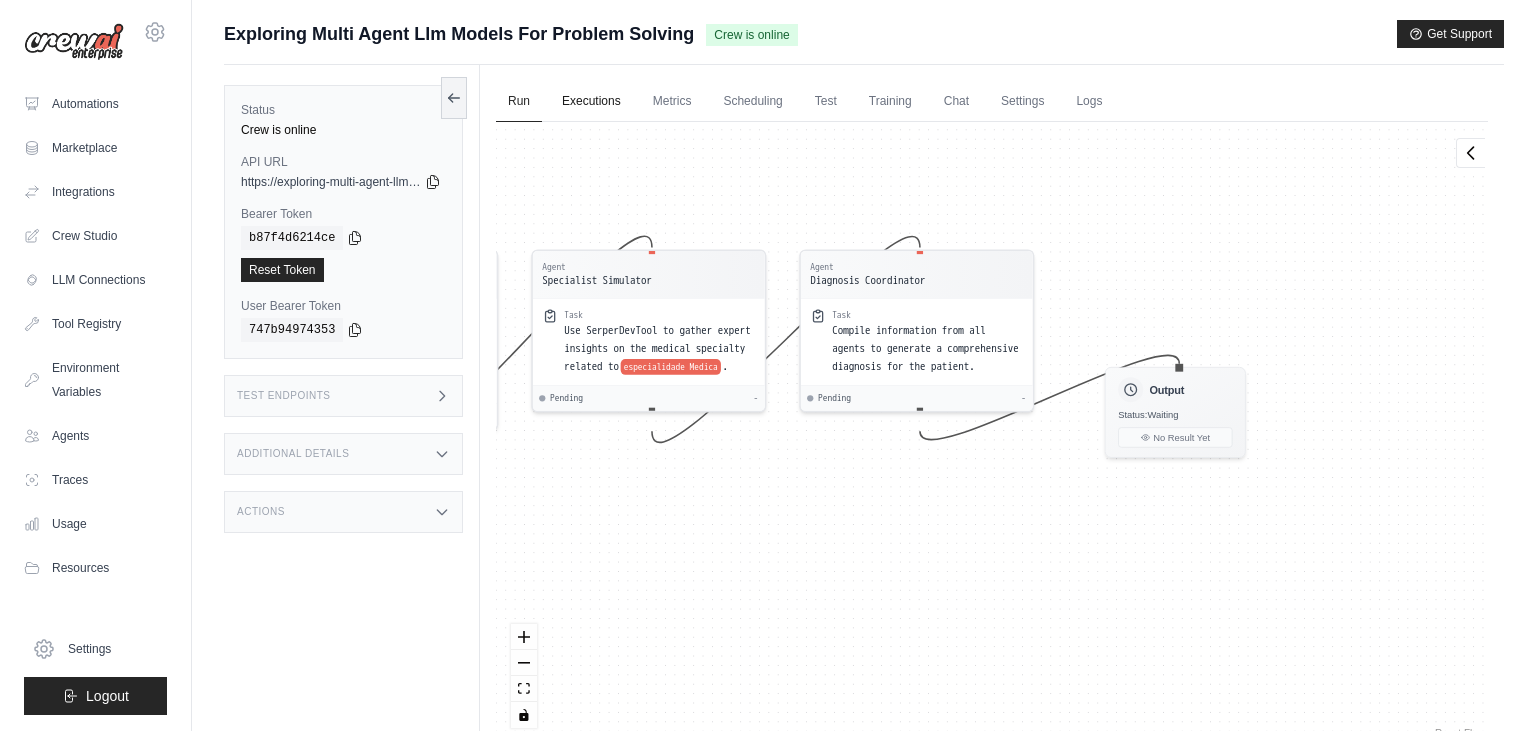 click on "Executions" at bounding box center [591, 102] 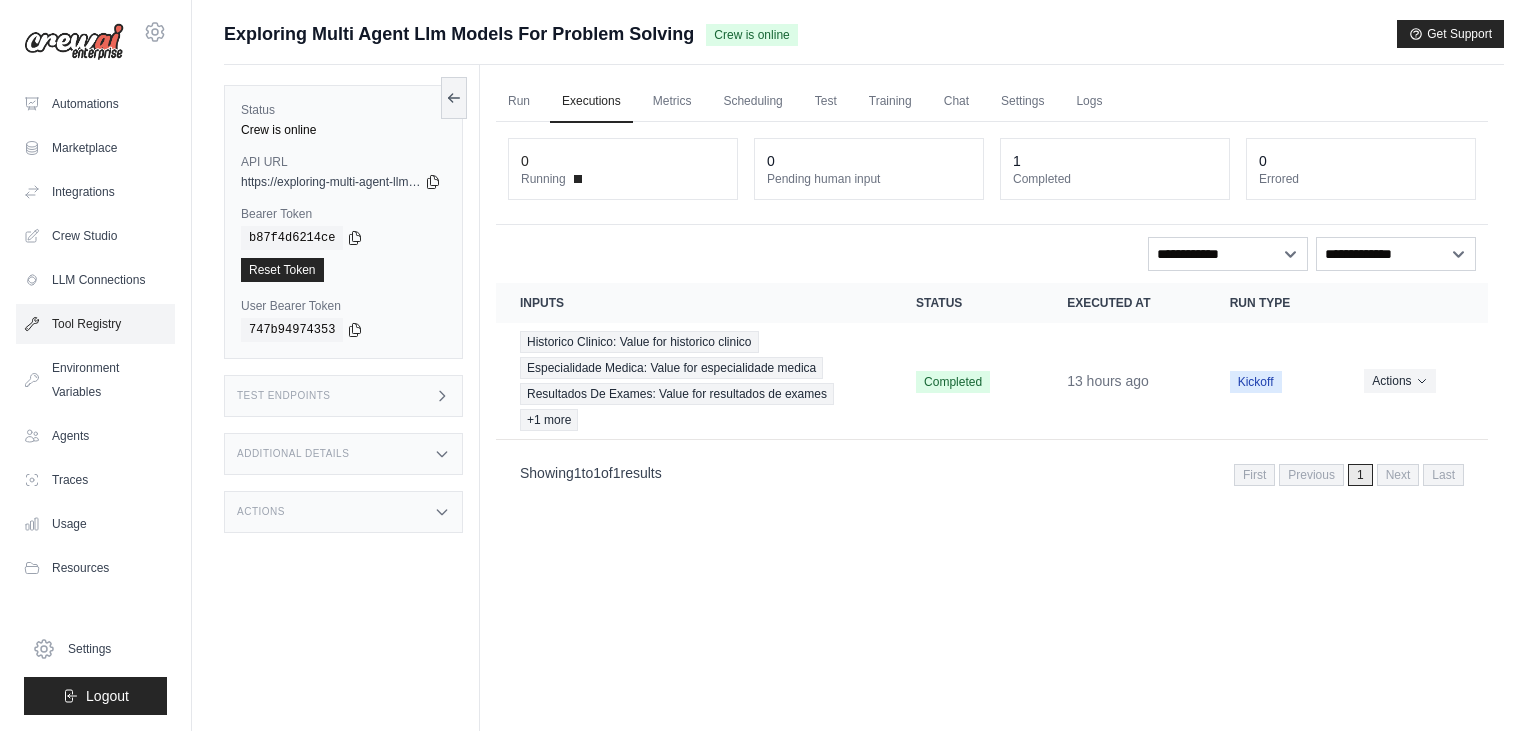 click on "Tool Registry" at bounding box center (95, 324) 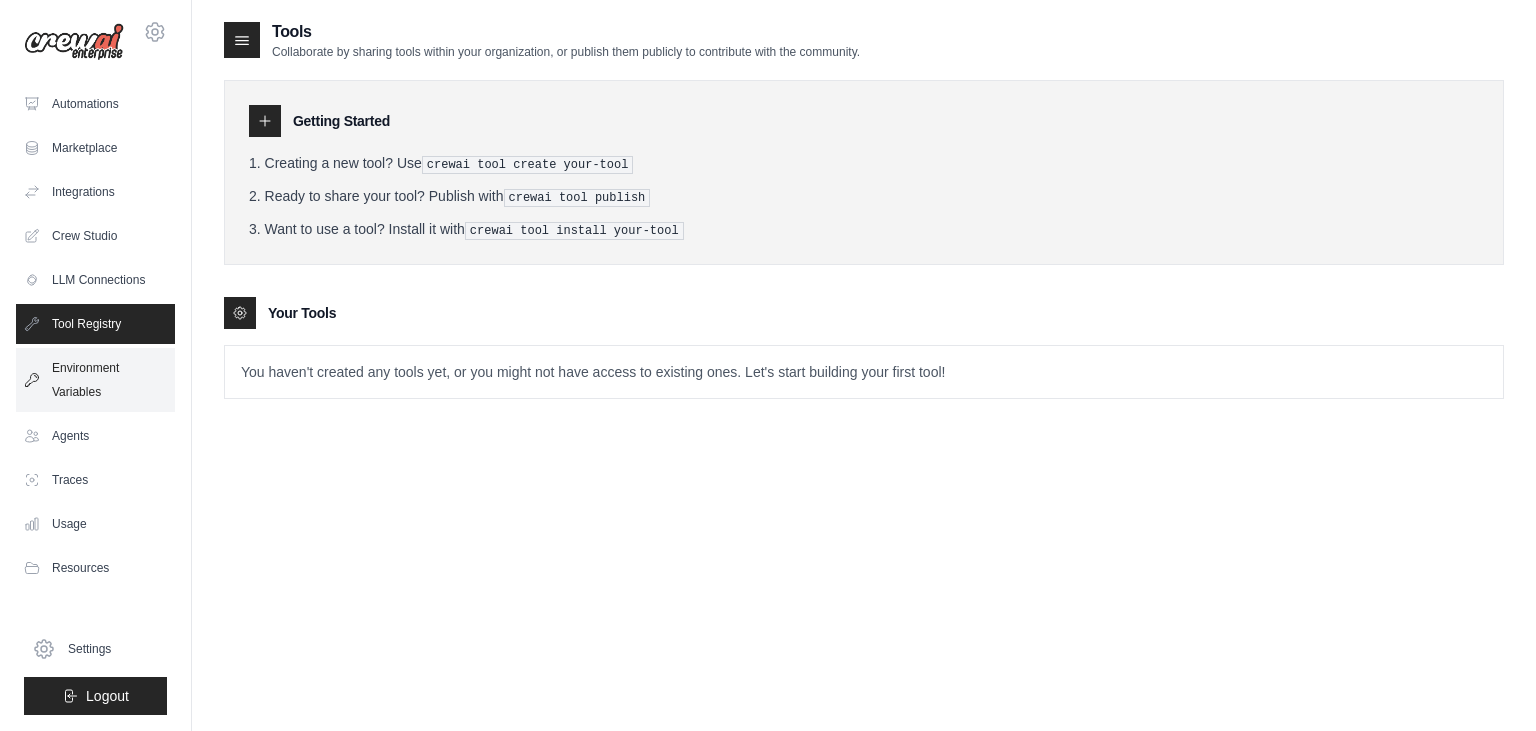 click on "Environment Variables" at bounding box center (95, 380) 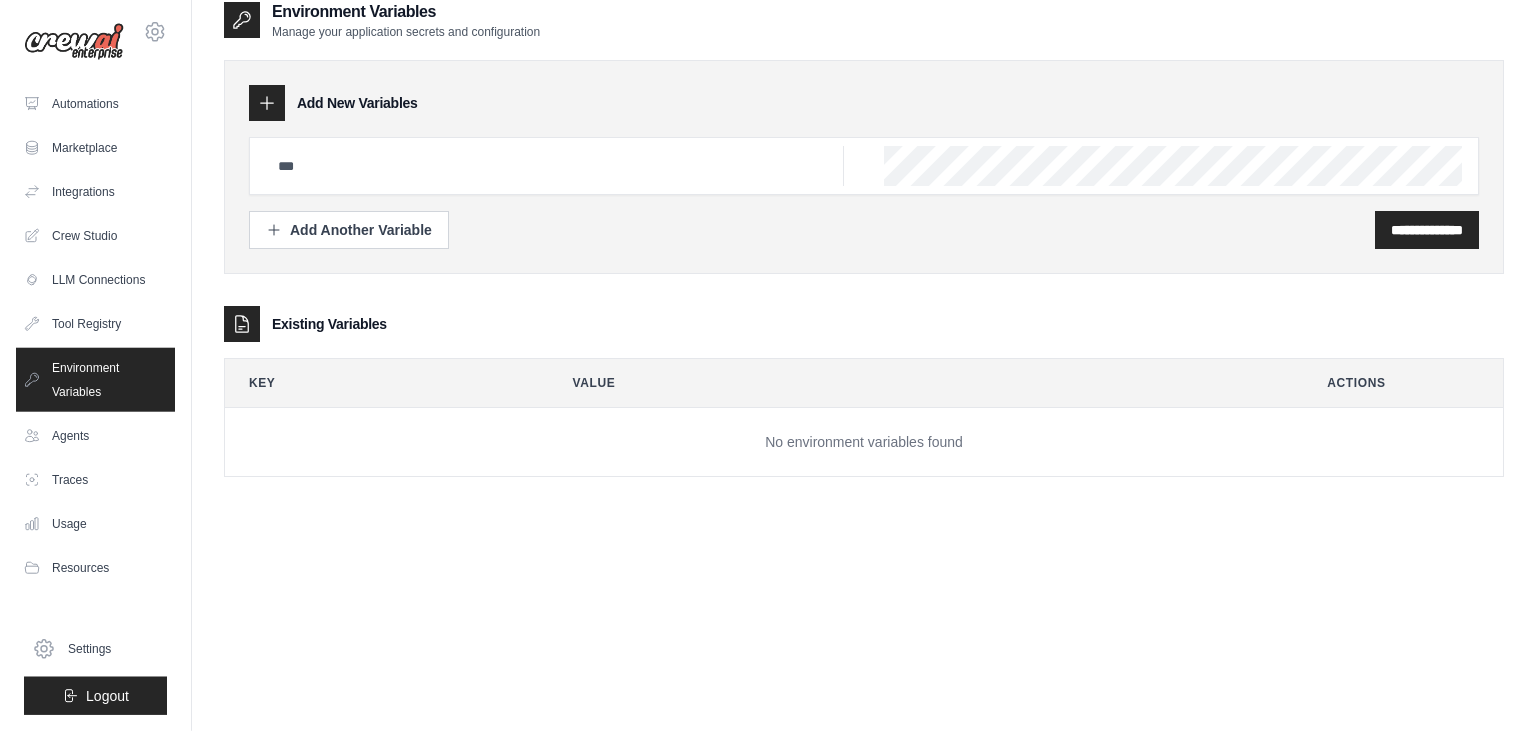 scroll, scrollTop: 0, scrollLeft: 0, axis: both 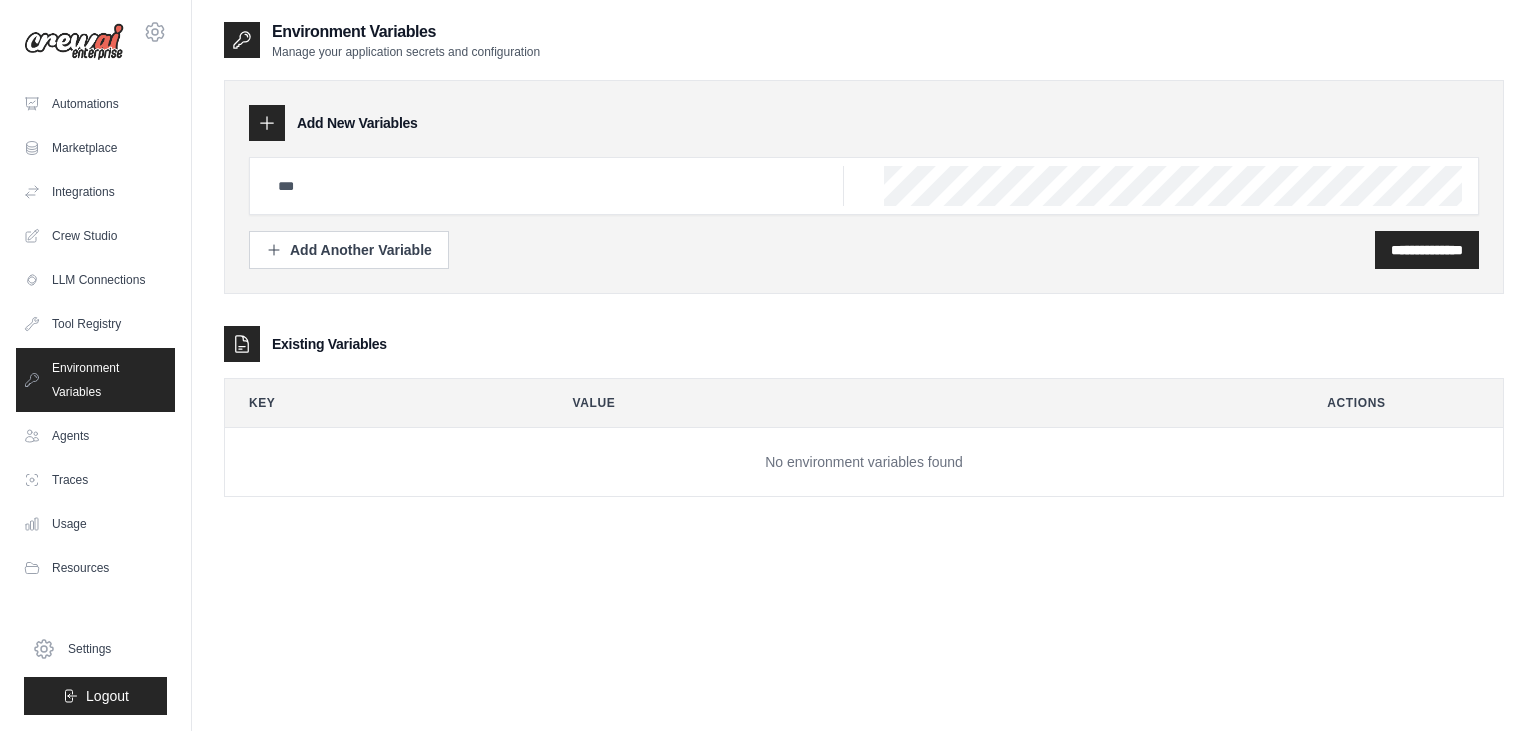 click on "Key" at bounding box center [379, 403] 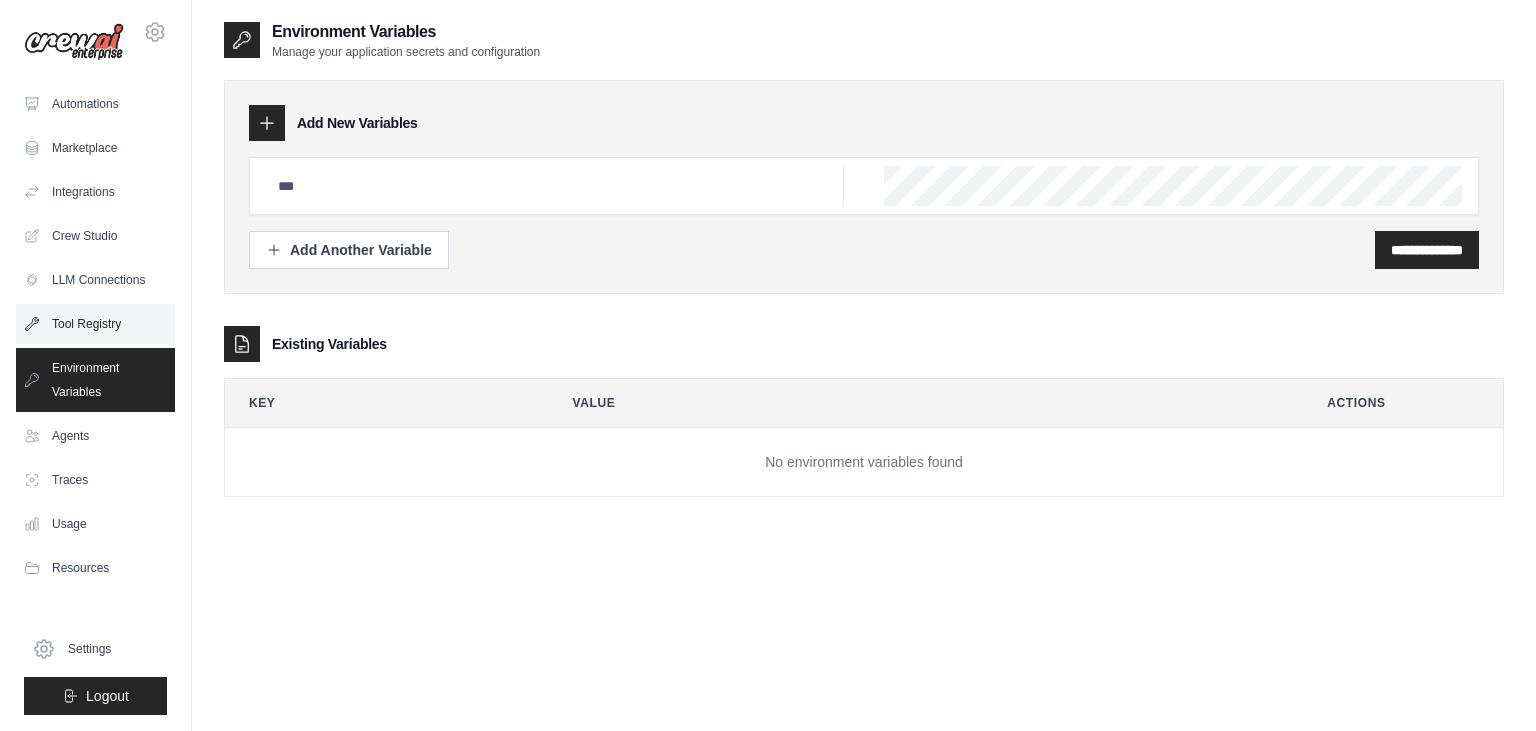 click on "Tool Registry" at bounding box center [95, 324] 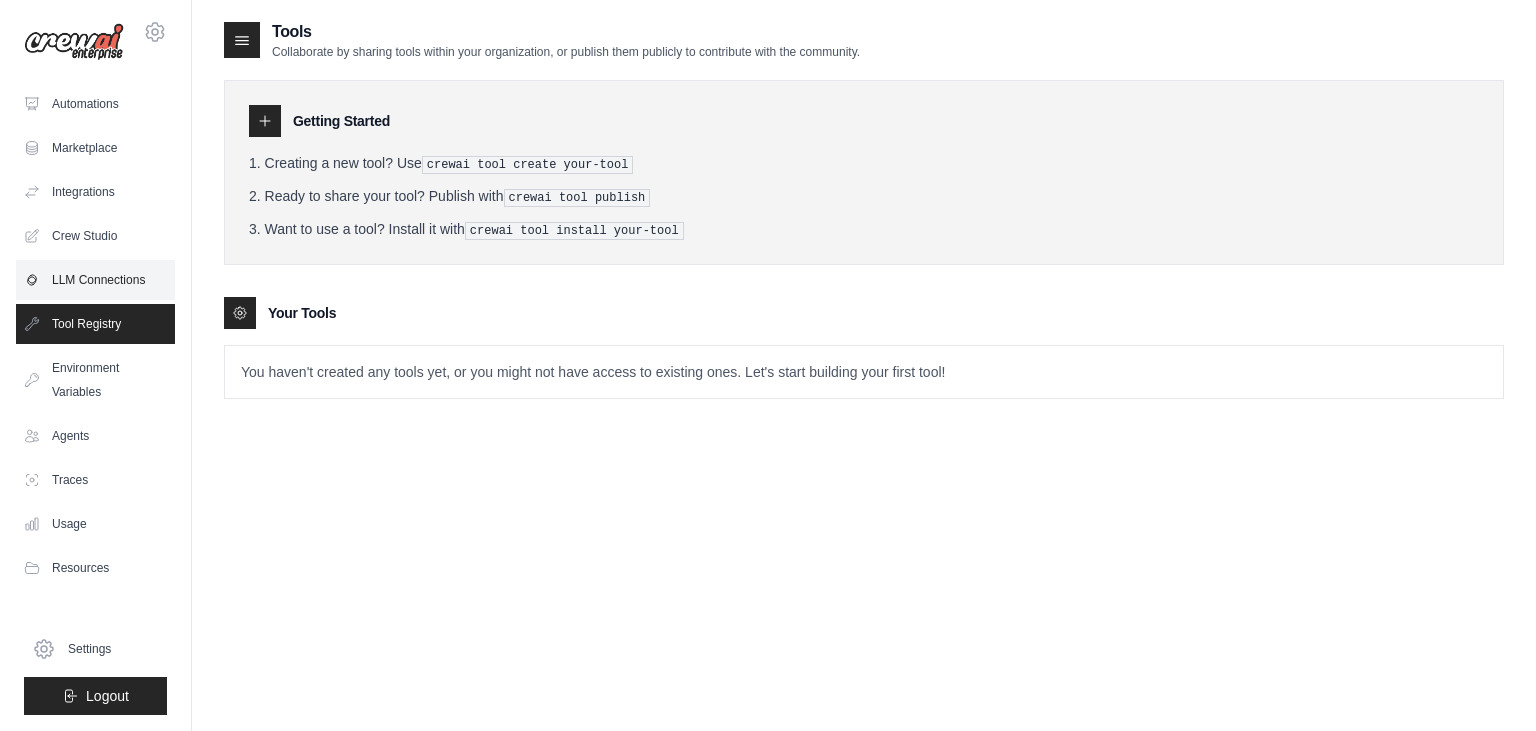 click on "LLM Connections" at bounding box center [95, 280] 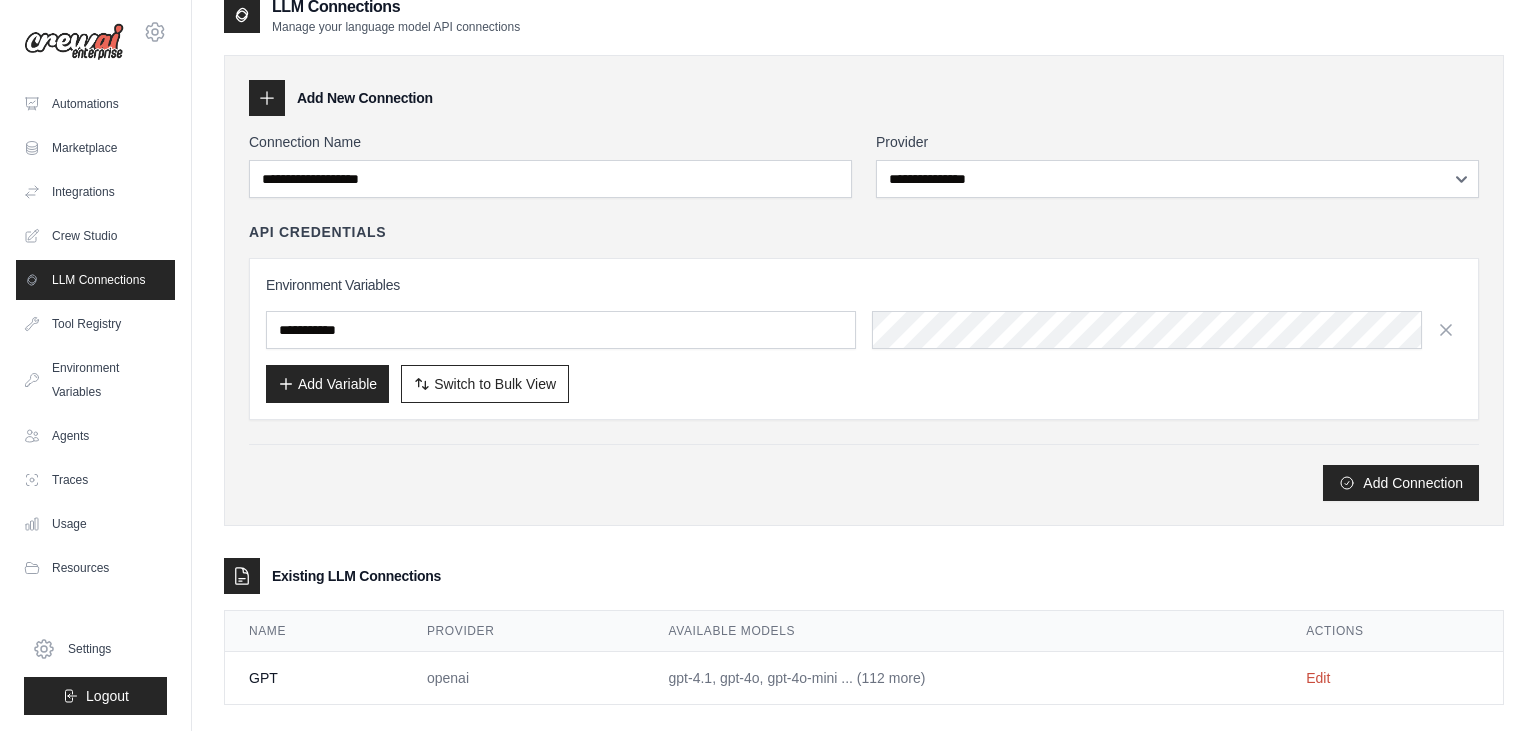 scroll, scrollTop: 48, scrollLeft: 0, axis: vertical 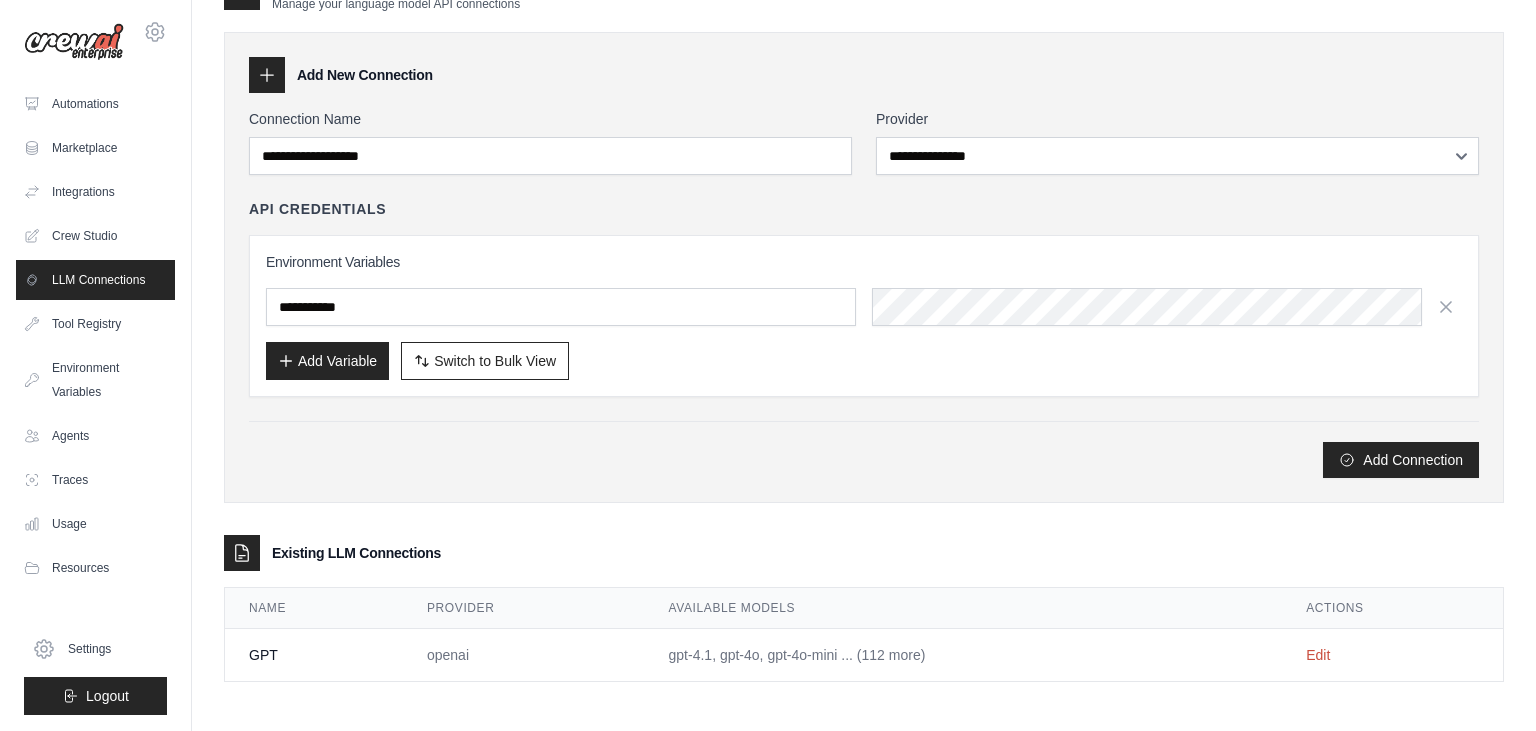 drag, startPoint x: 908, startPoint y: 654, endPoint x: 644, endPoint y: 650, distance: 264.0303 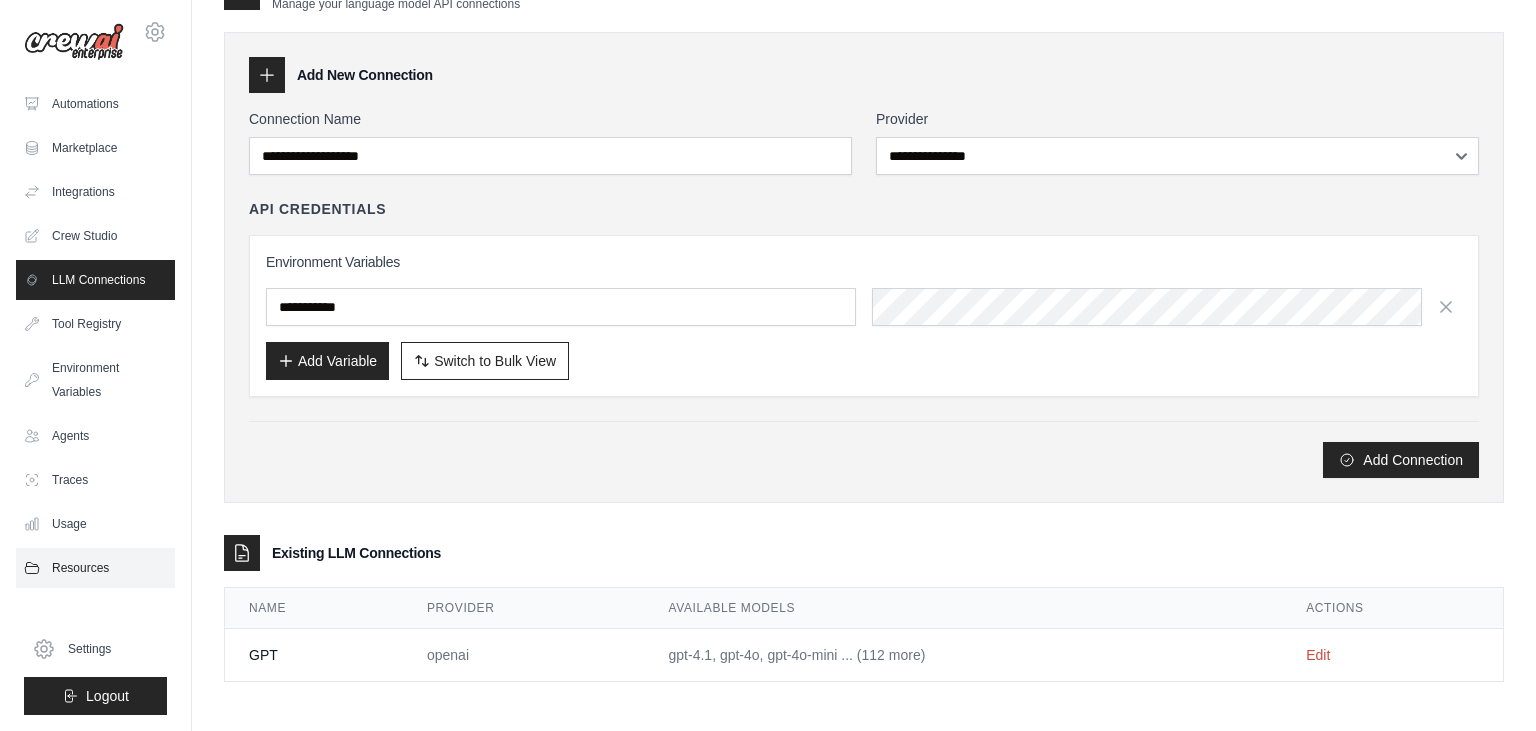 click on "Resources" at bounding box center [95, 568] 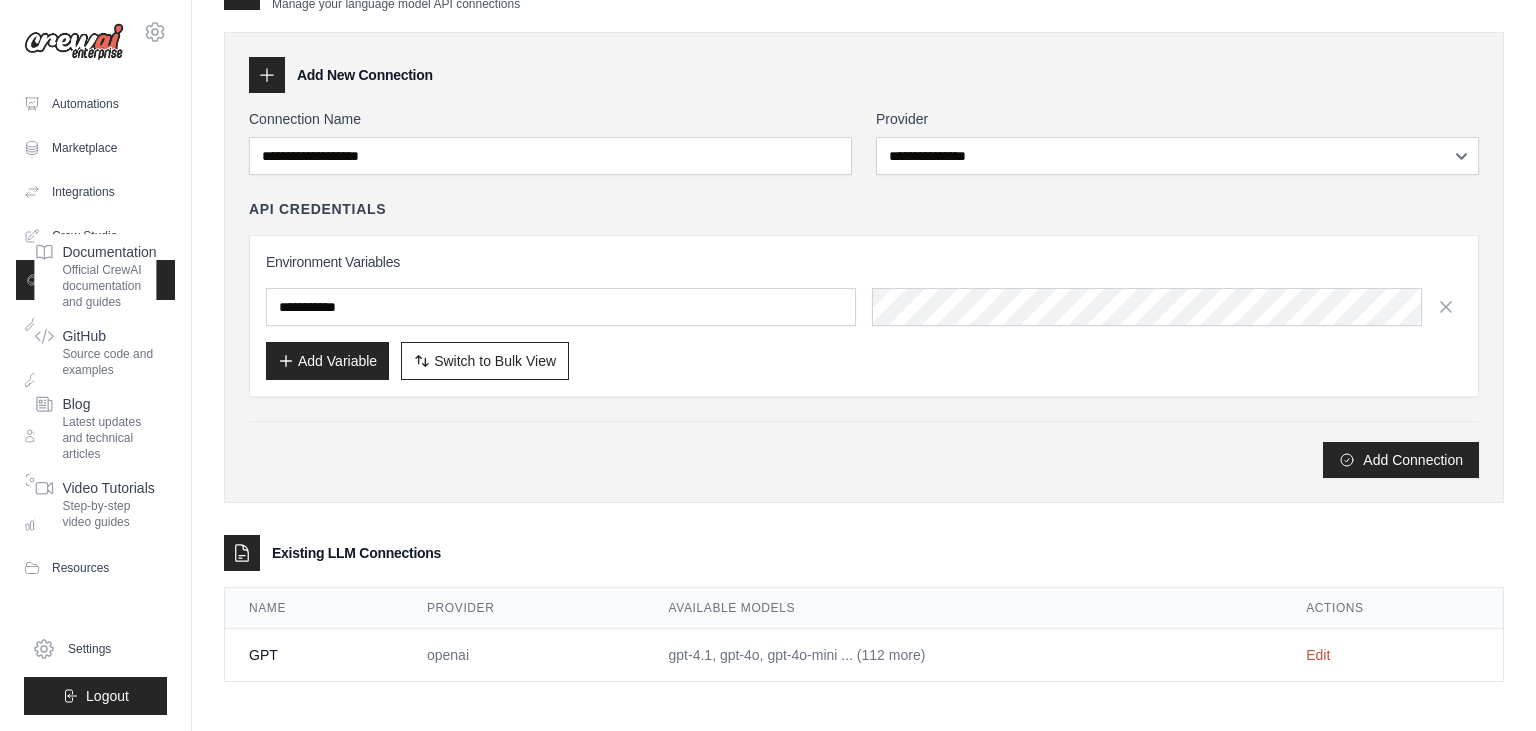 click on "Add Connection" at bounding box center [864, 460] 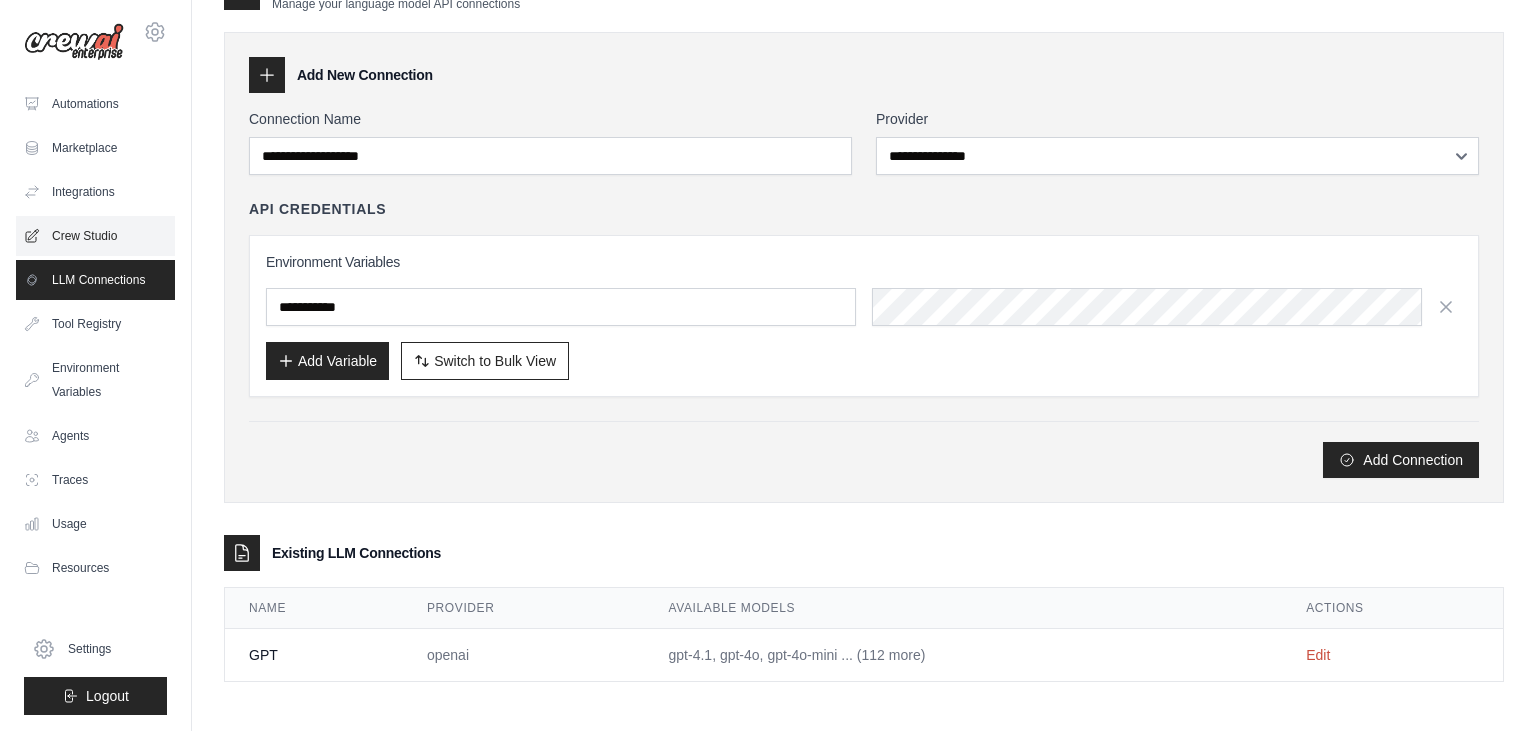 click on "Crew Studio" at bounding box center [95, 236] 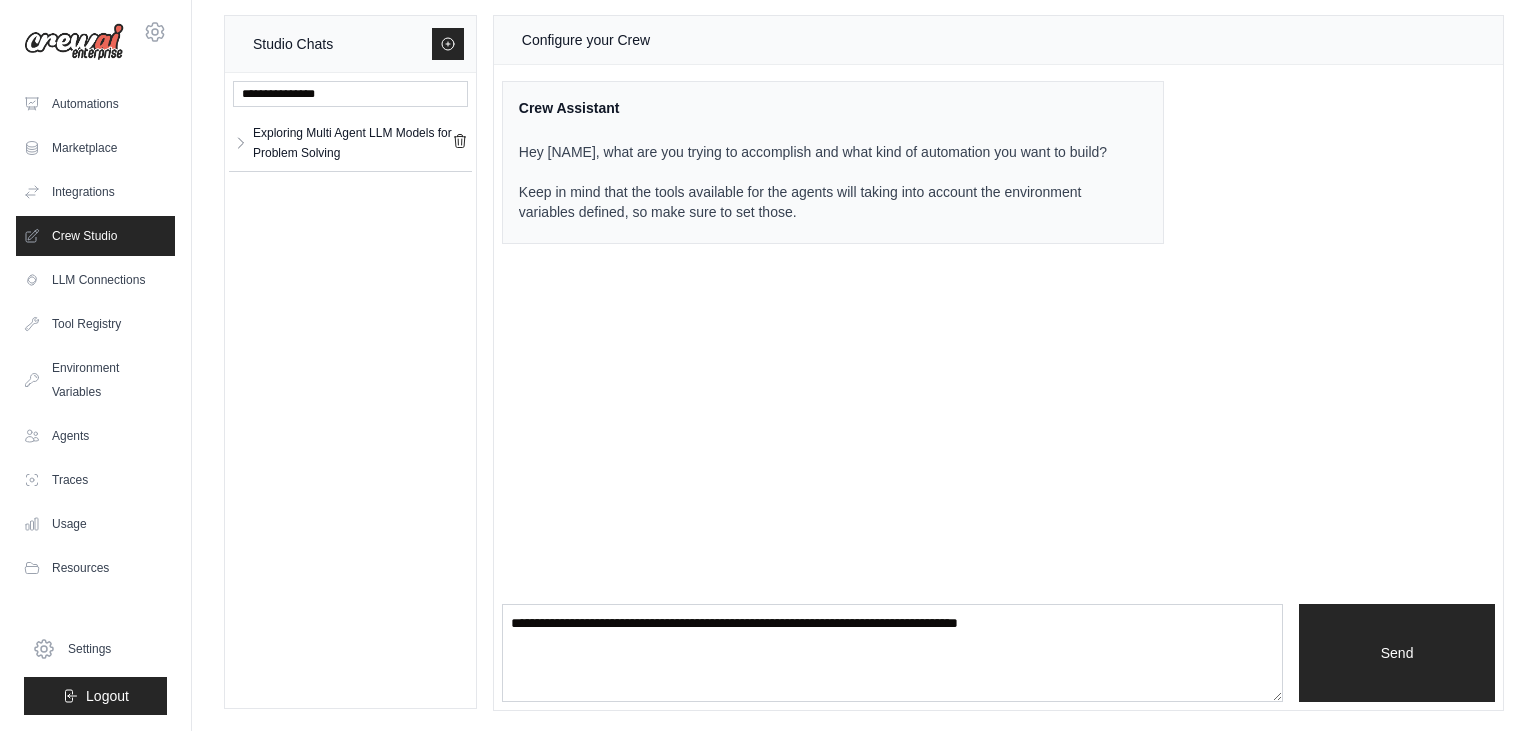 scroll, scrollTop: 0, scrollLeft: 0, axis: both 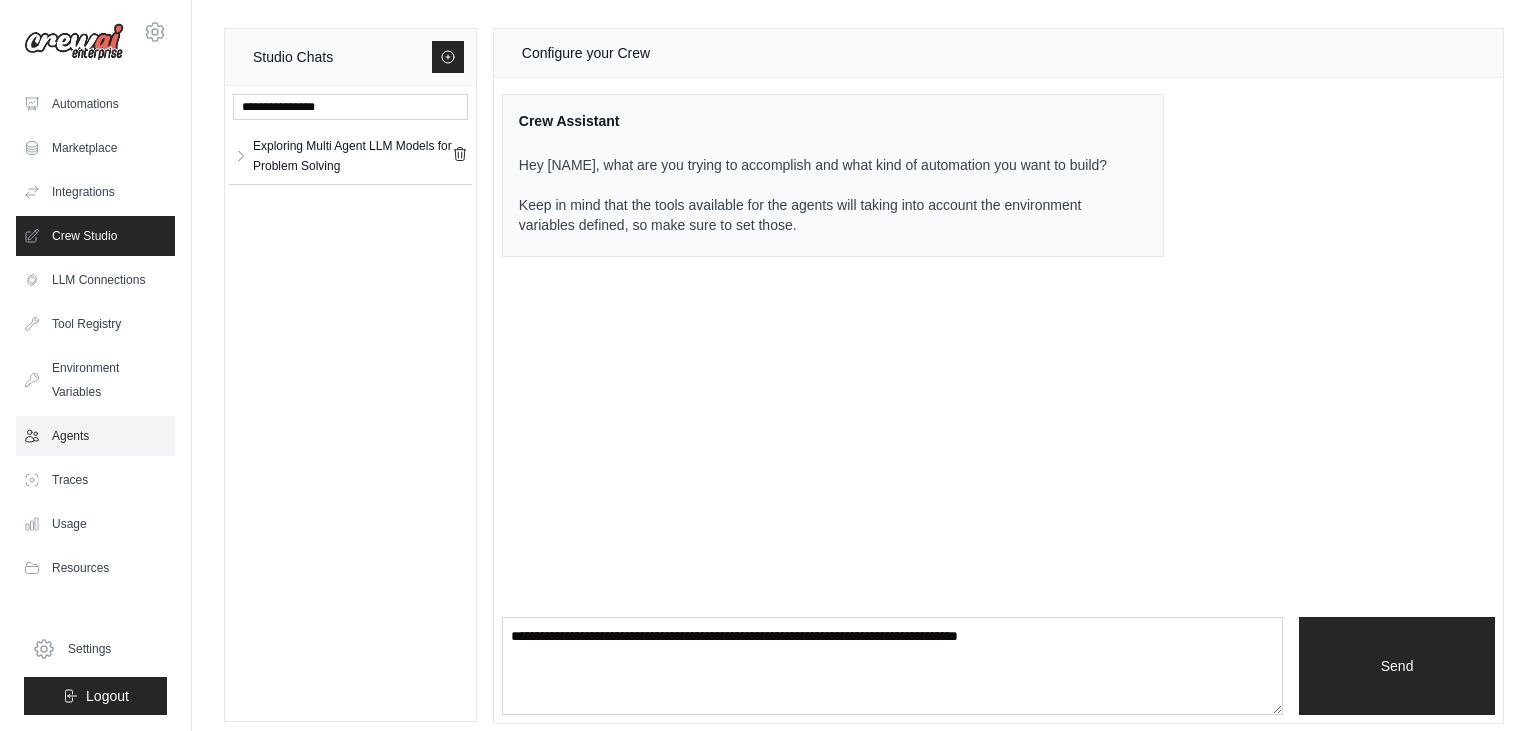 click on "Agents" at bounding box center [95, 436] 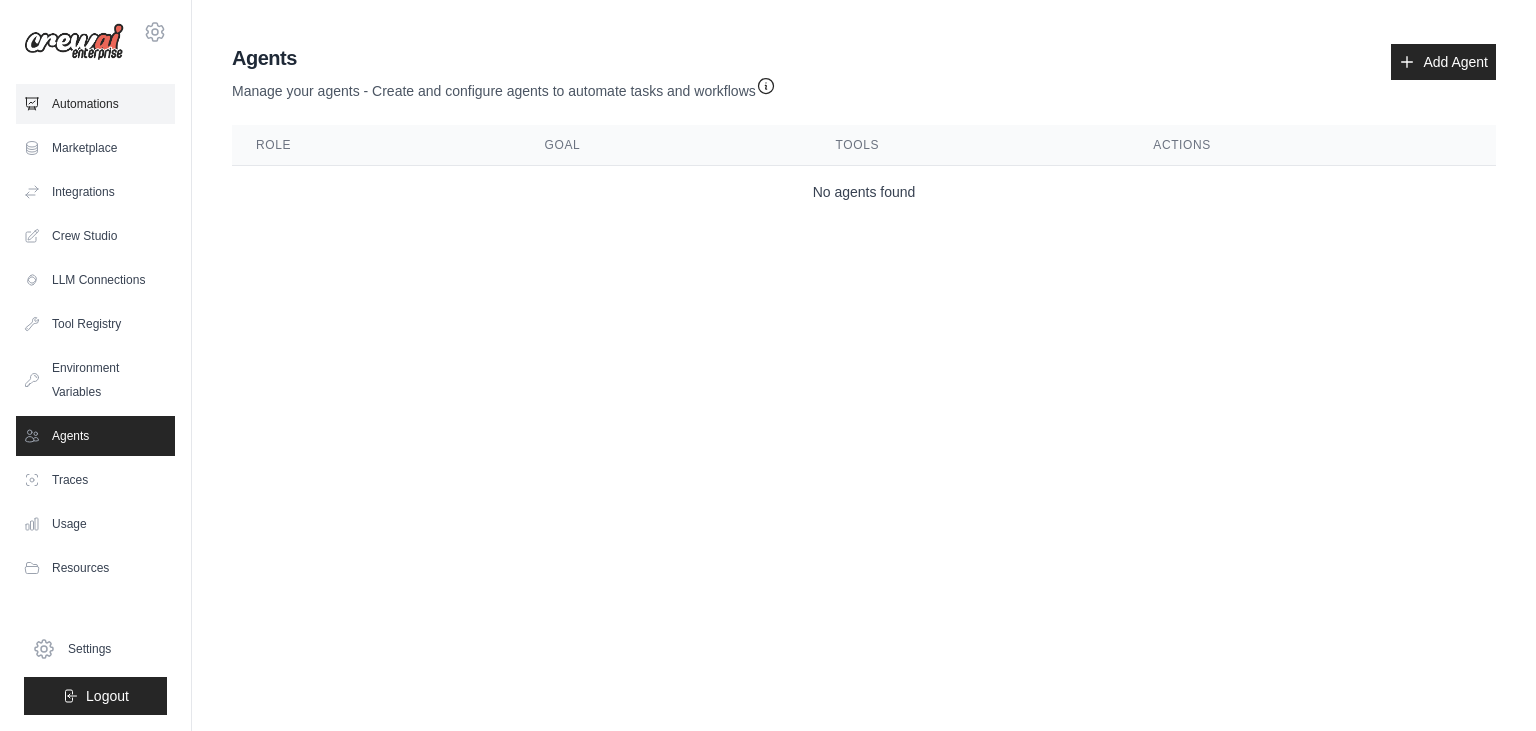 click on "Automations" at bounding box center (95, 104) 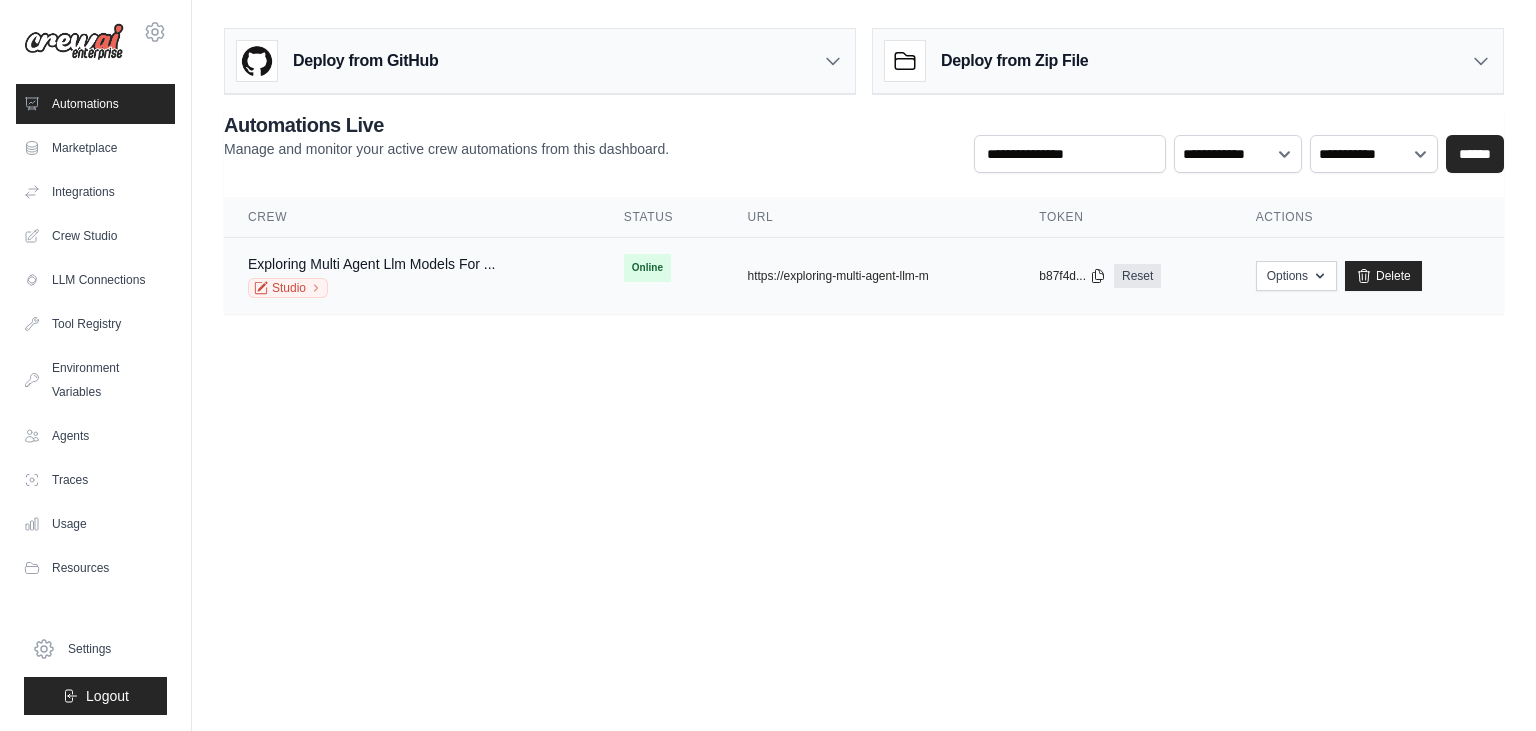 click on "Exploring Multi Agent Llm Models For ...
Studio" at bounding box center (412, 276) 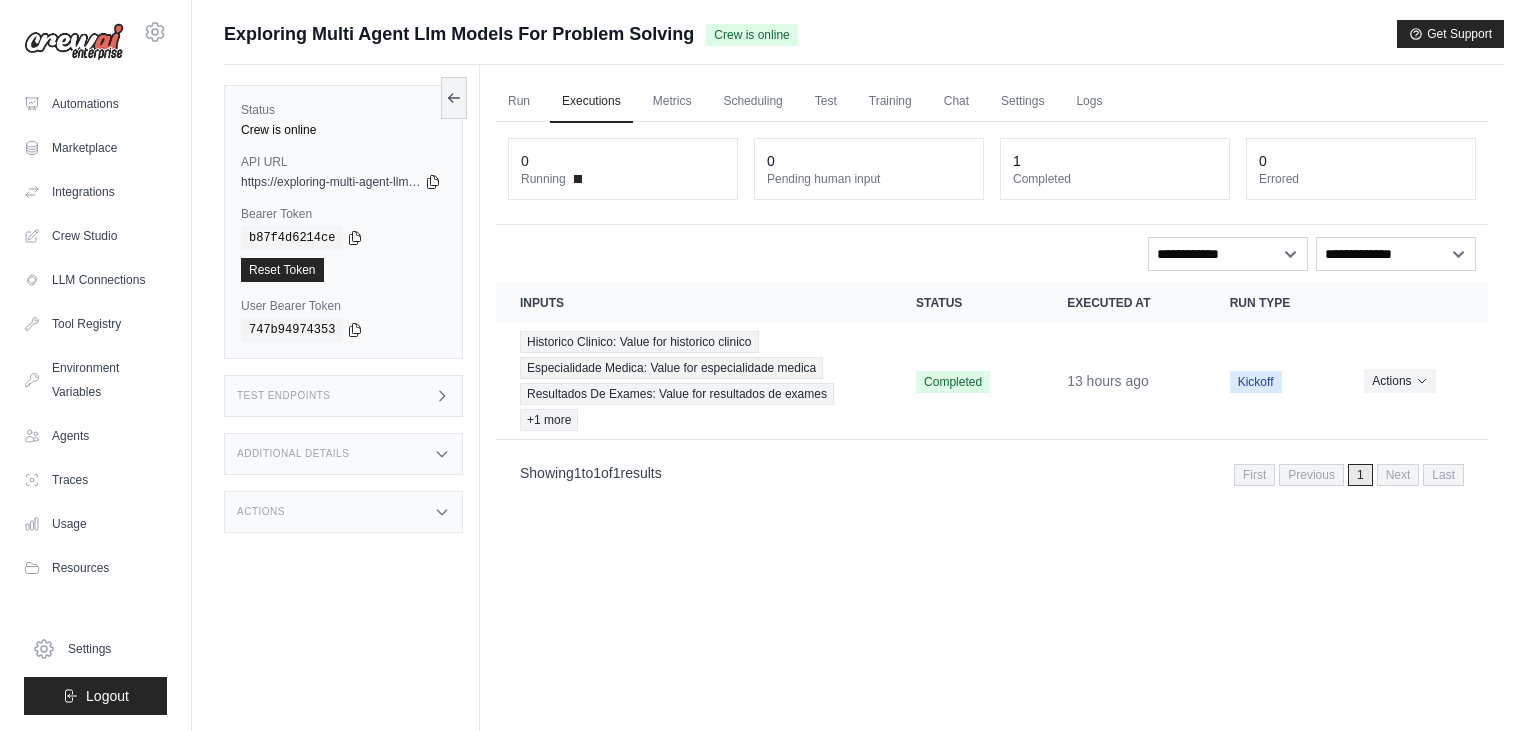 scroll, scrollTop: 0, scrollLeft: 0, axis: both 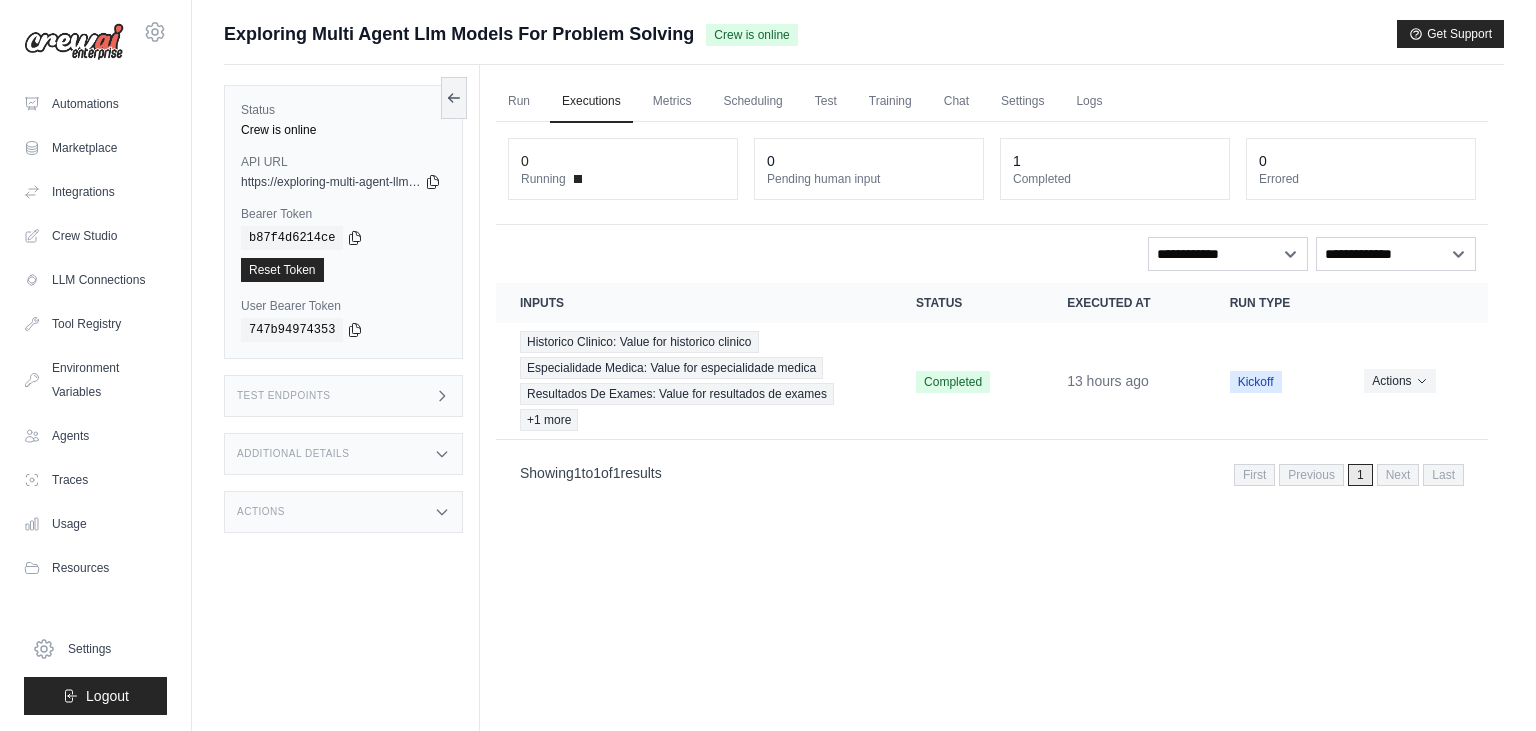 click on "Run
Executions
Metrics
Scheduling
Test
Training
Chat
Settings
Logs
0
Running
0
Pending human input
1" at bounding box center [992, 430] 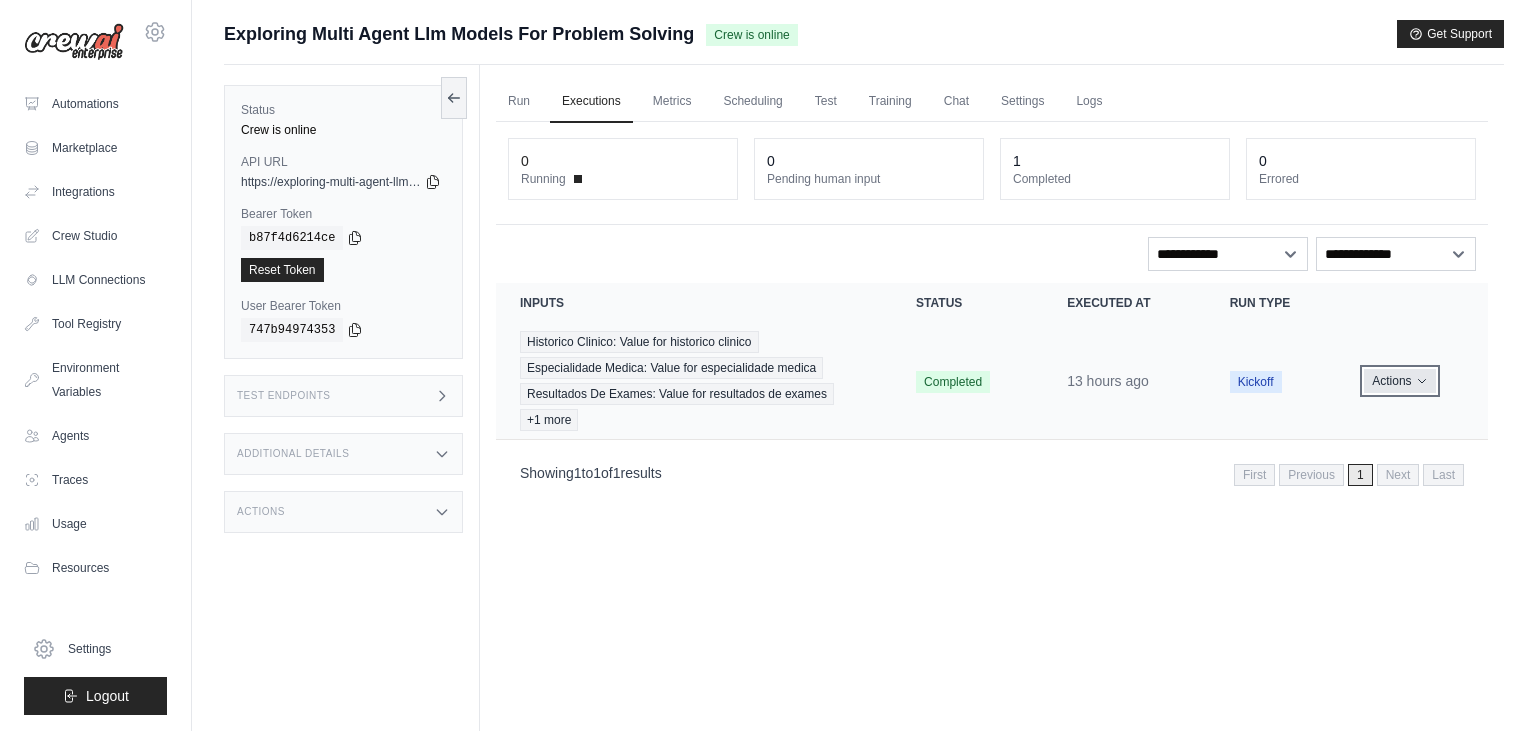 click on "Actions" at bounding box center (1399, 381) 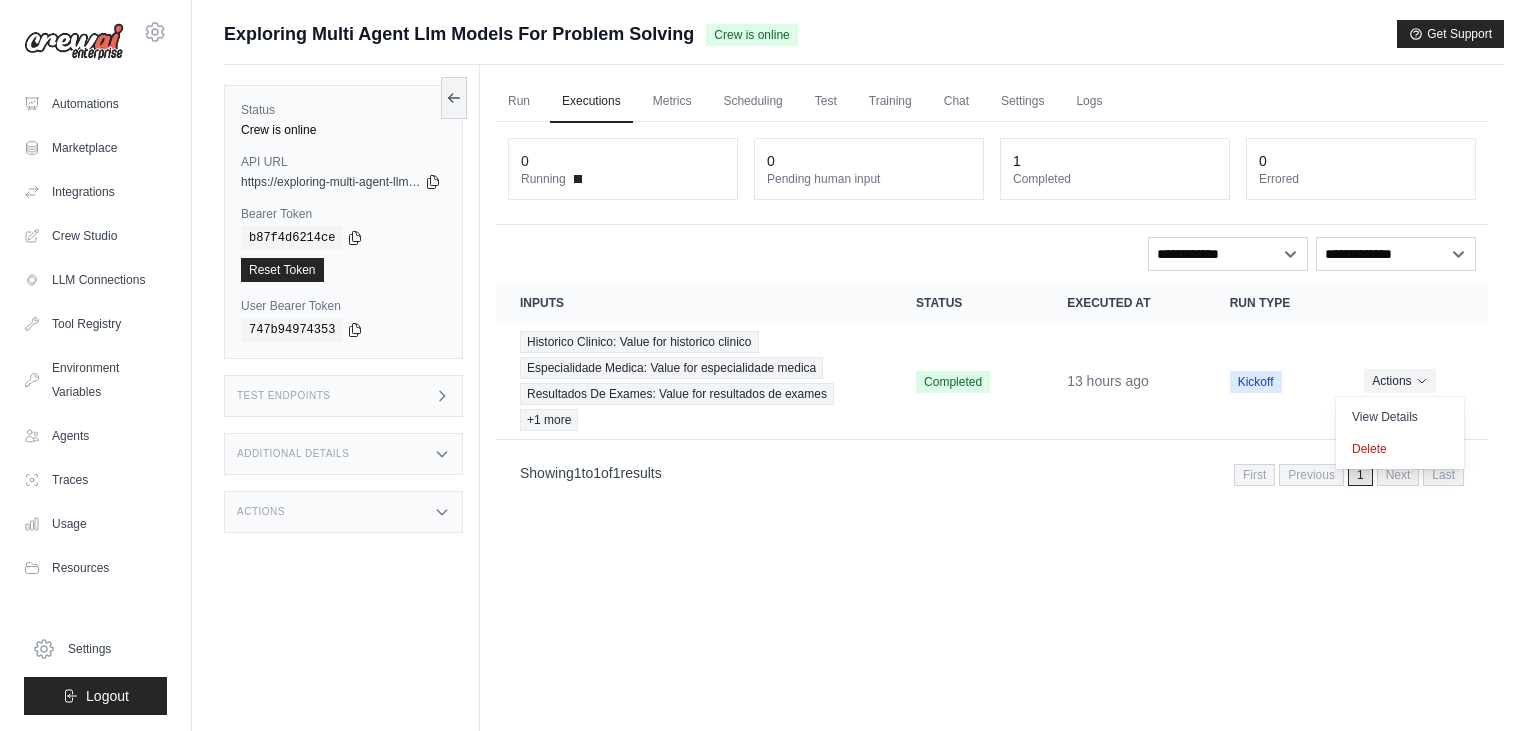 click on "Run
Executions
Metrics
Scheduling
Test
Training
Chat
Settings
Logs
0
Running
0
Pending human input
1" at bounding box center [992, 430] 